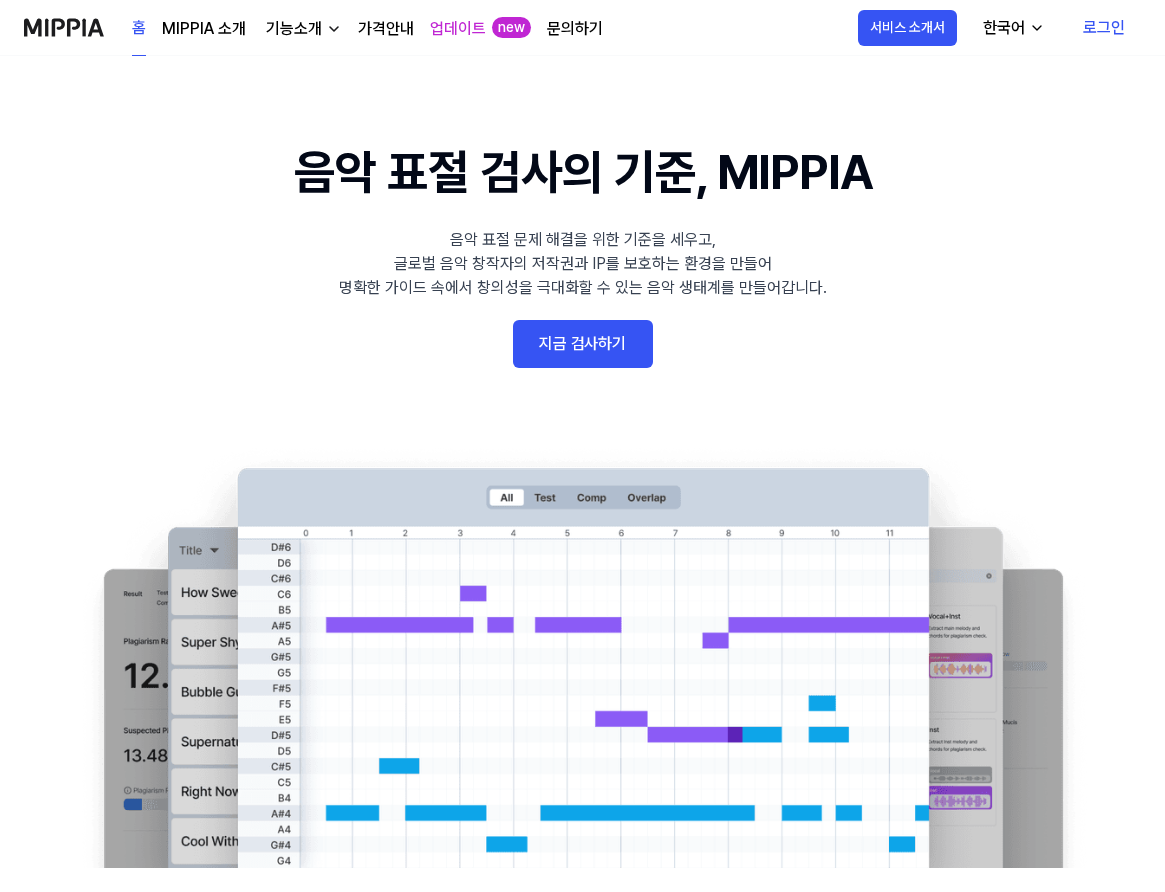 scroll, scrollTop: 0, scrollLeft: 0, axis: both 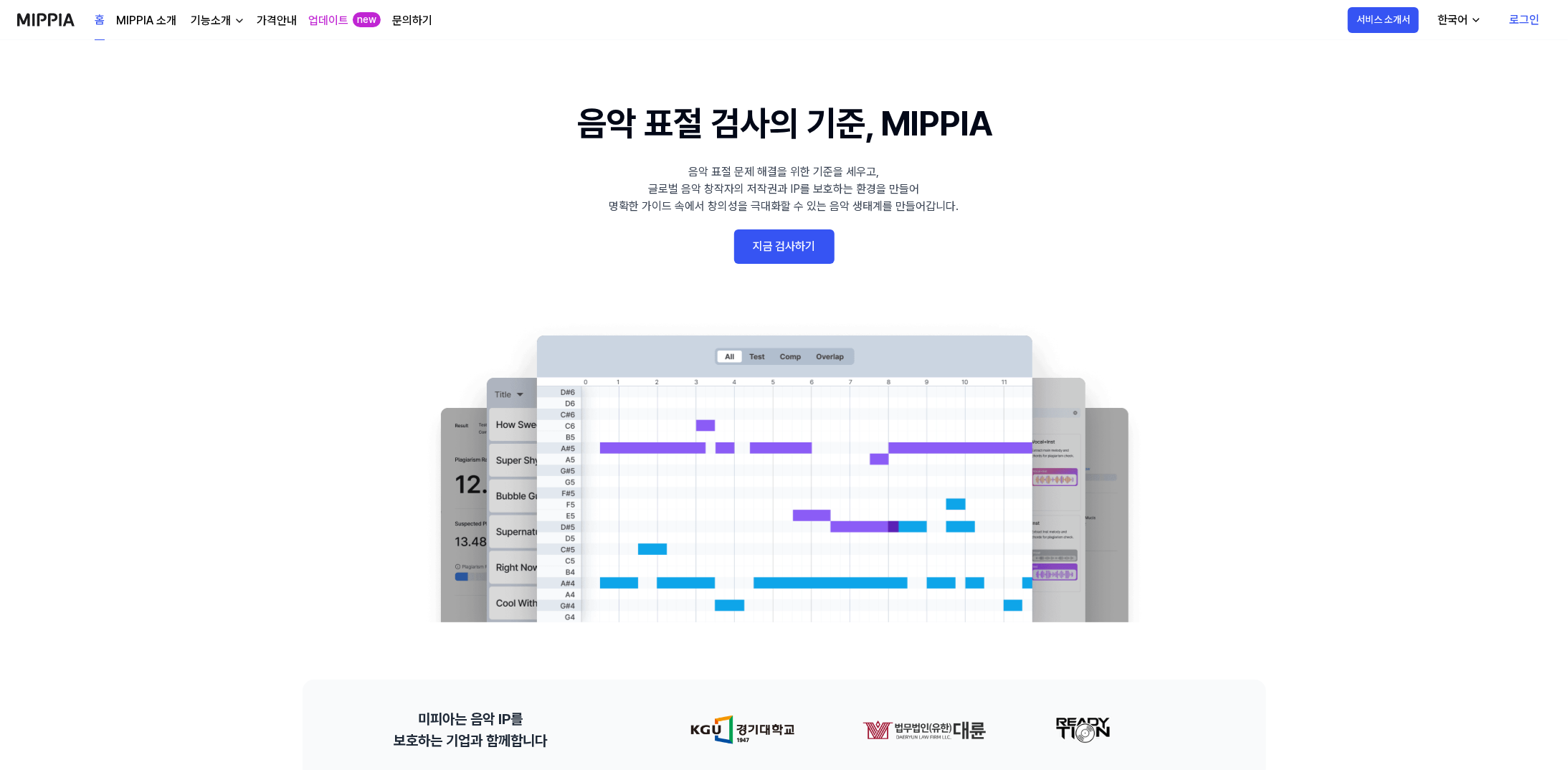 click on "지금 검사하기" at bounding box center (784, 247) 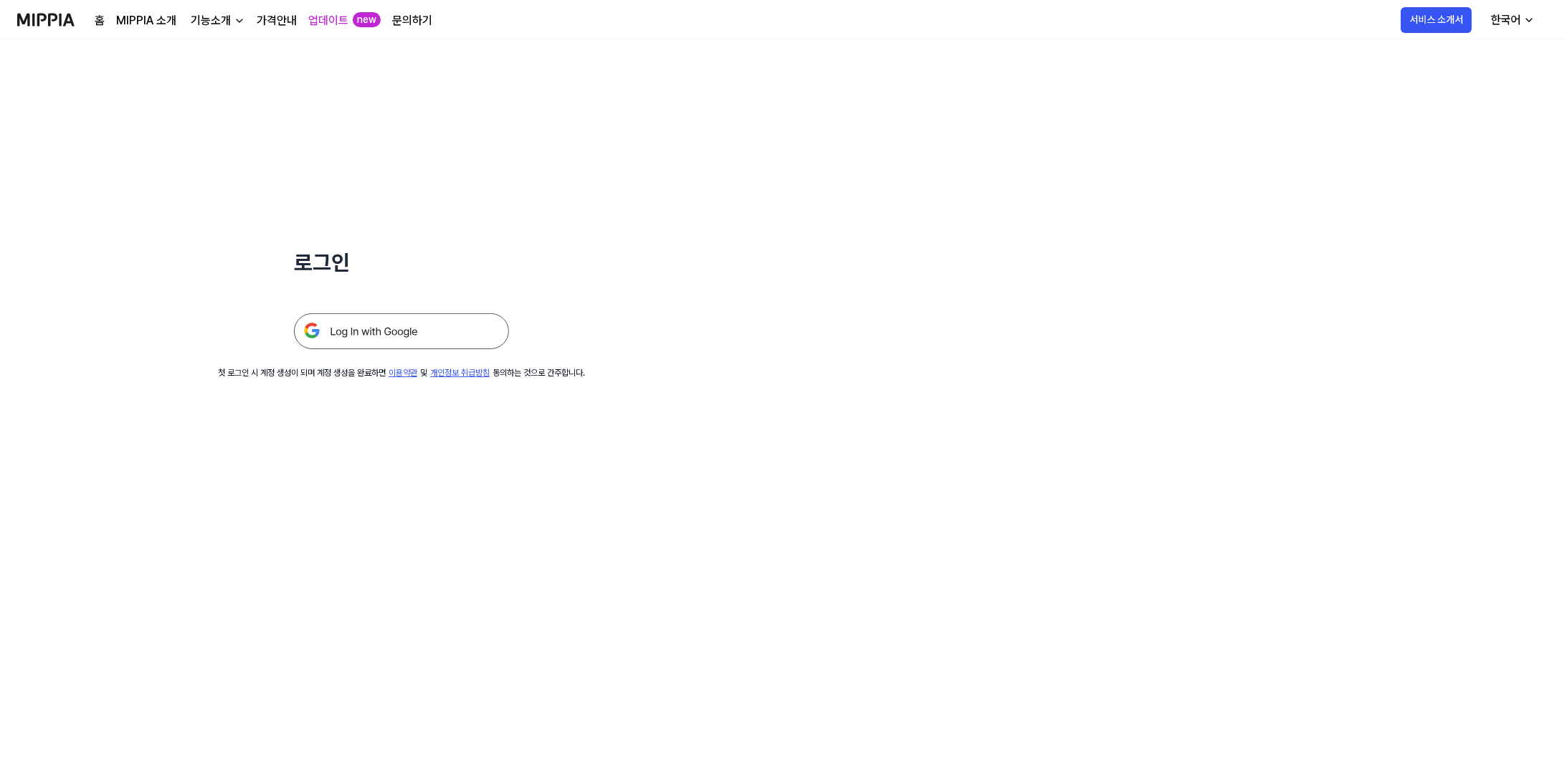 click at bounding box center (401, 331) 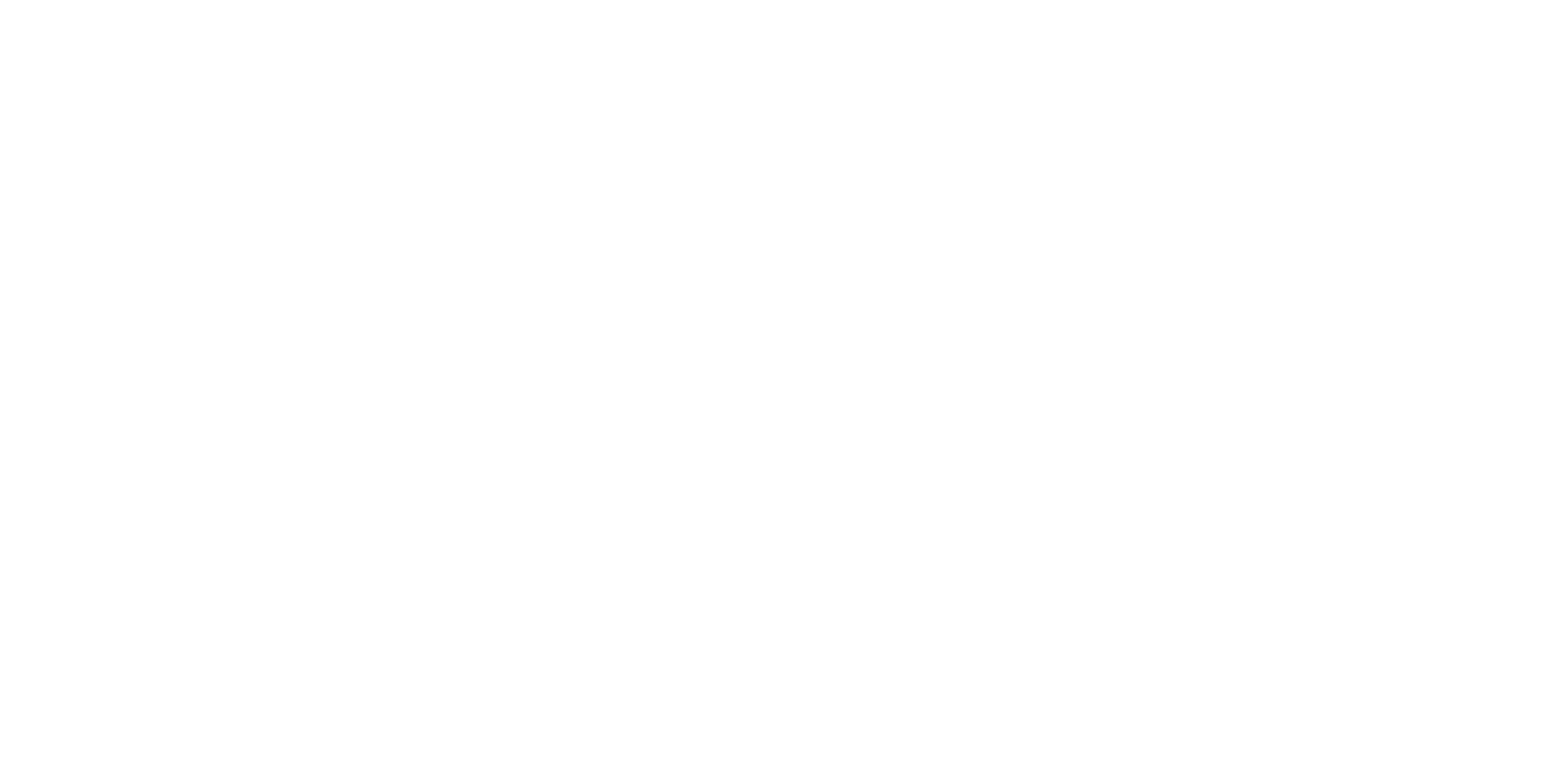 scroll, scrollTop: 0, scrollLeft: 0, axis: both 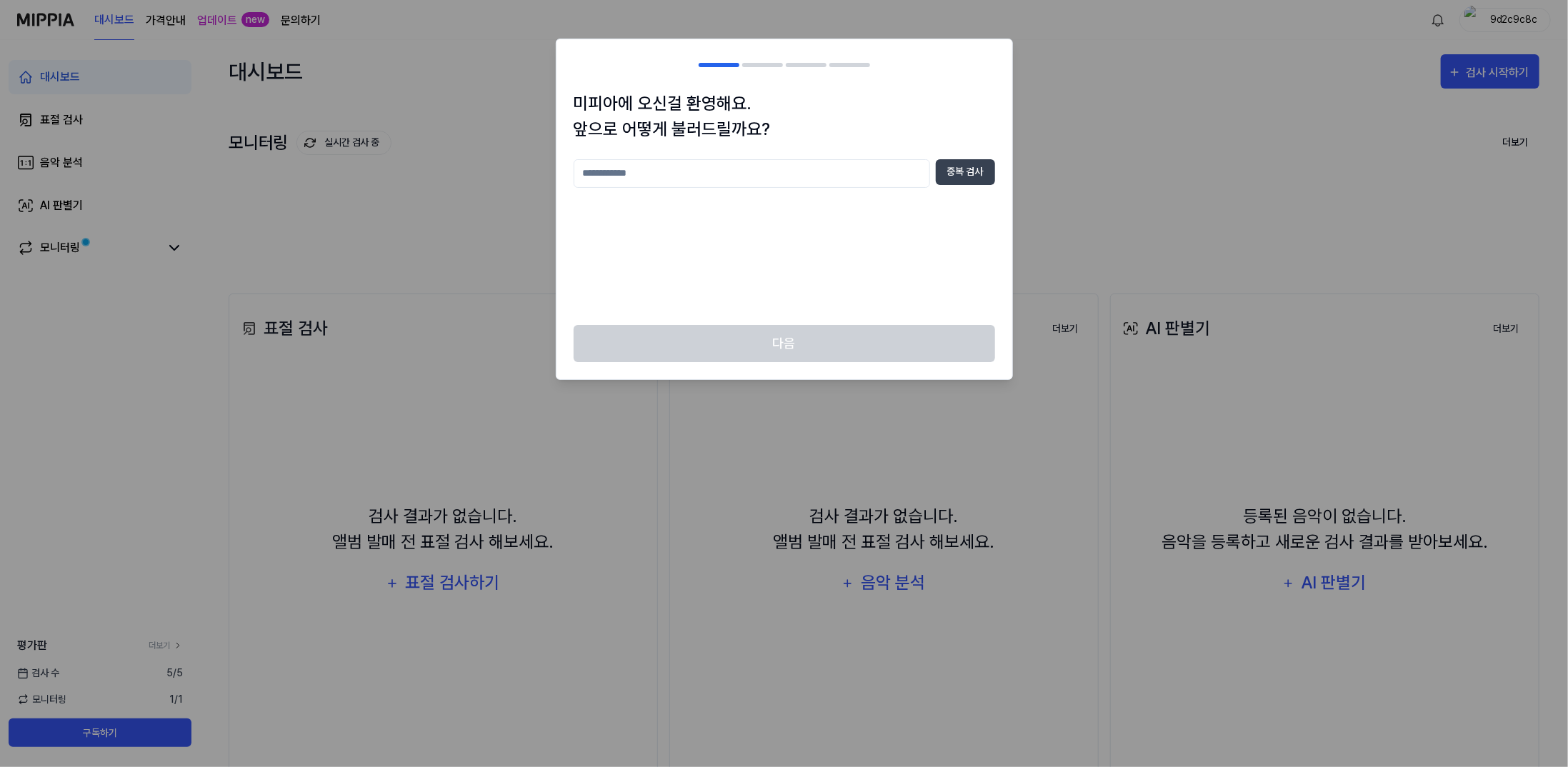 click at bounding box center (751, 174) 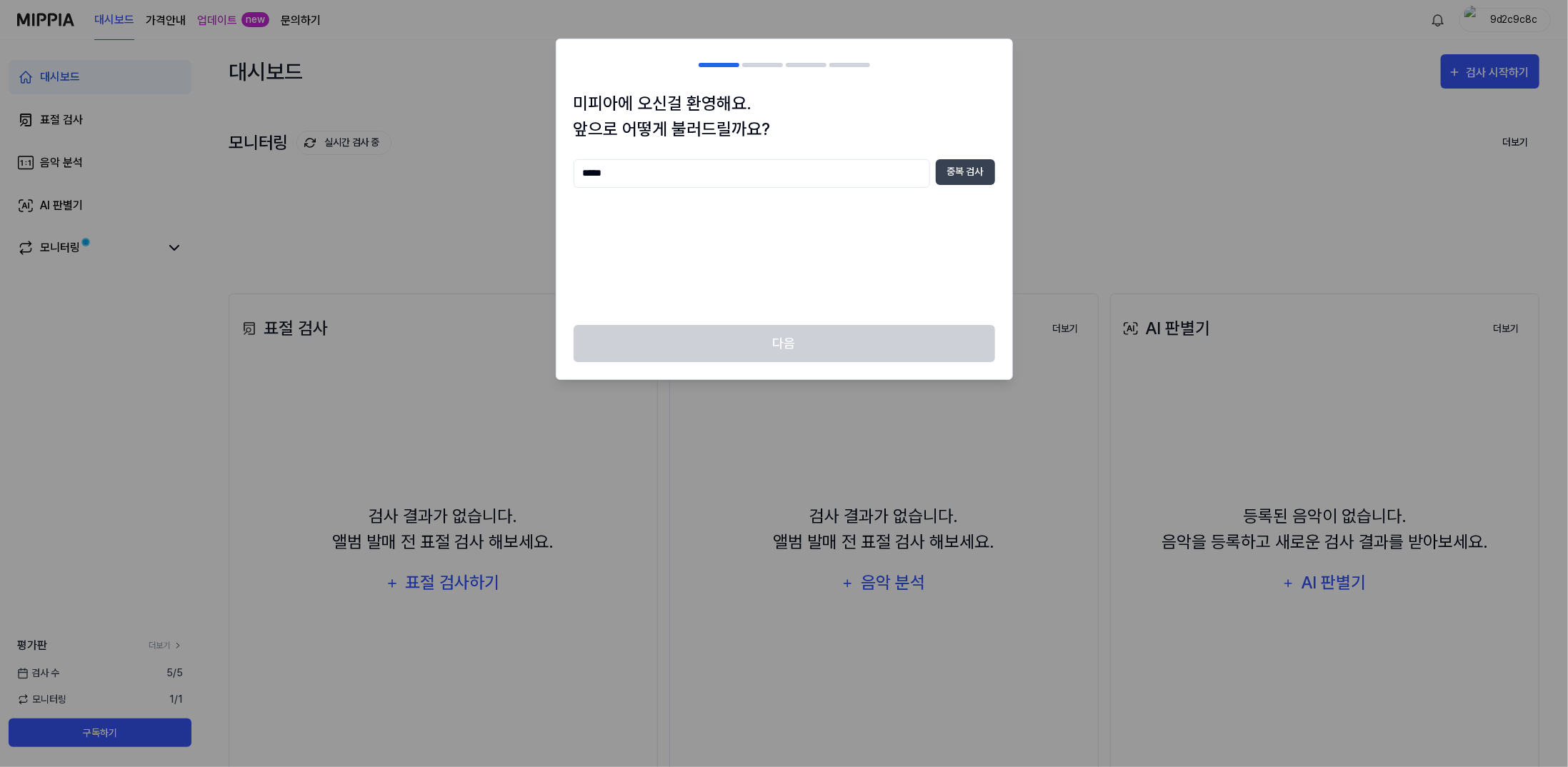 type on "*****" 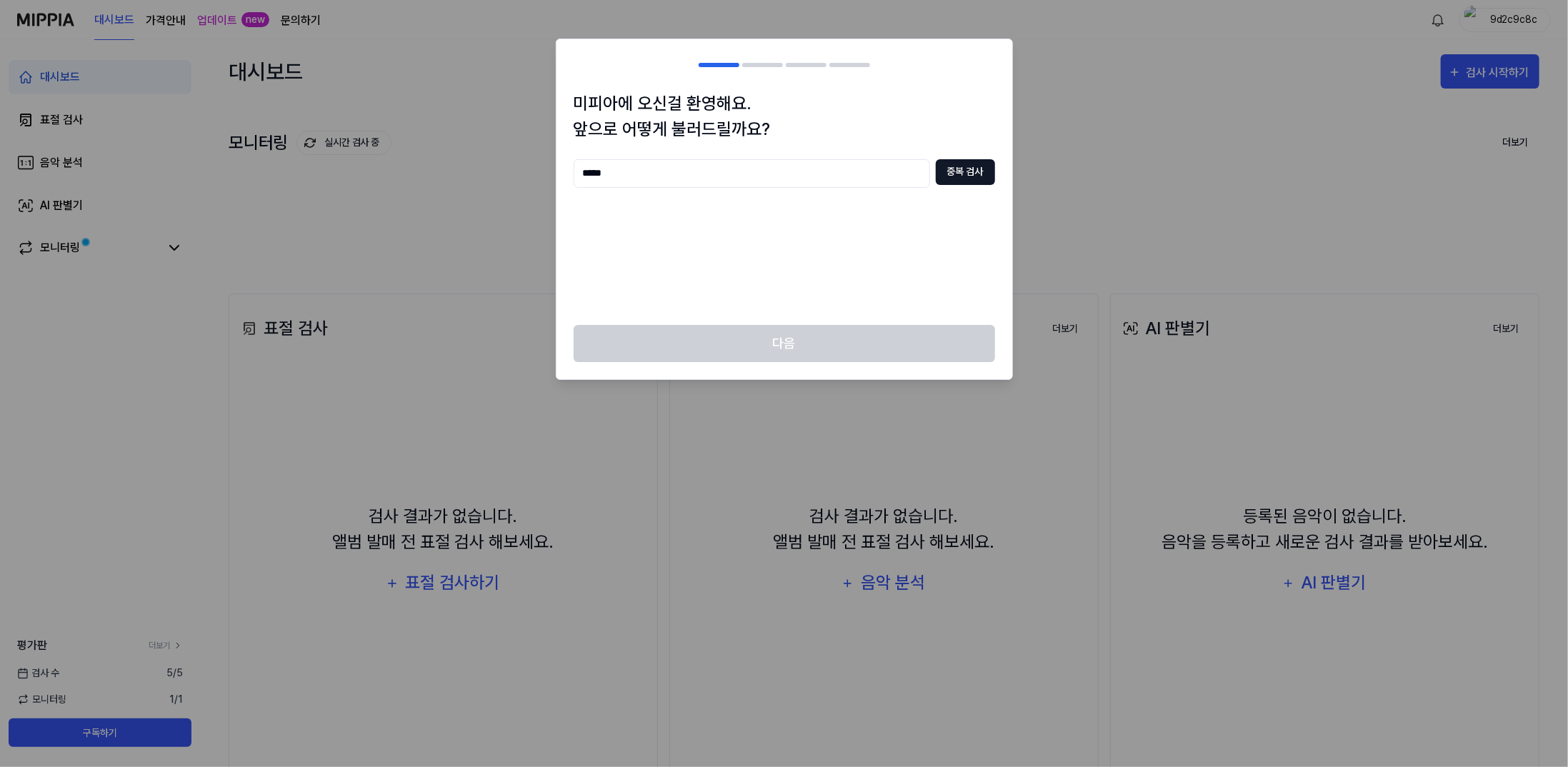 click on "중복 검사" at bounding box center [965, 172] 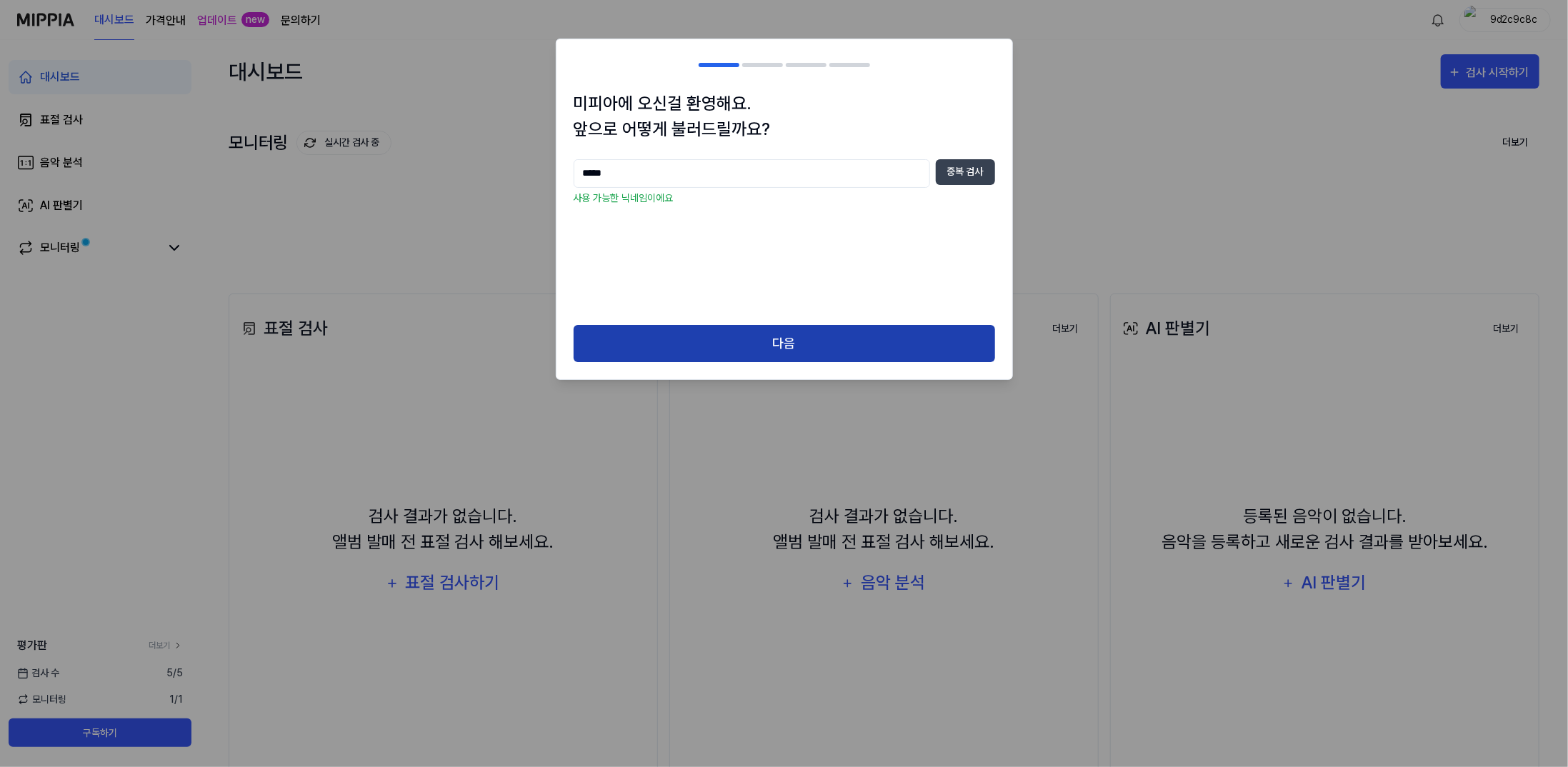 click on "다음" at bounding box center [784, 344] 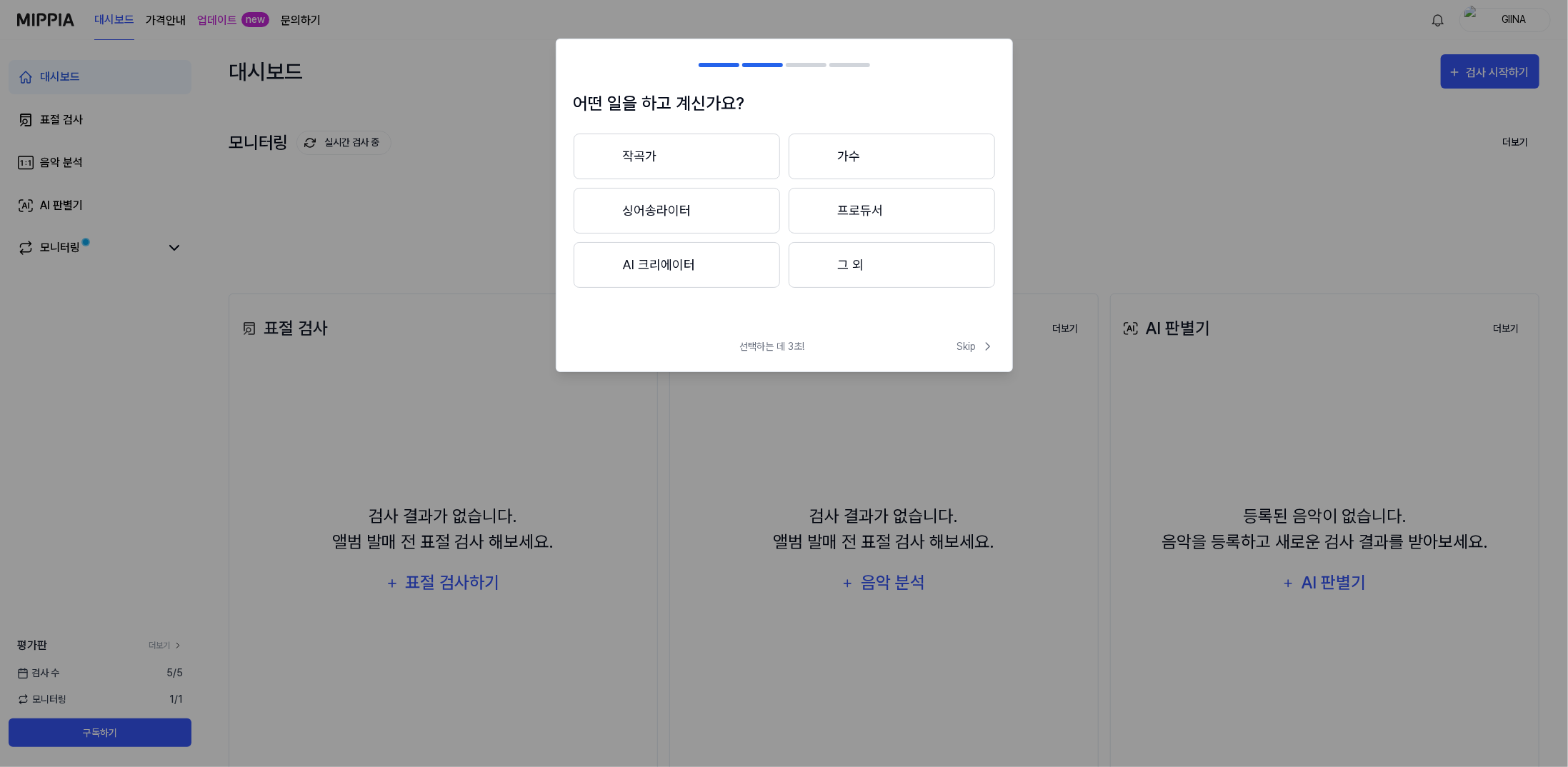 click on "작곡가" at bounding box center [676, 156] 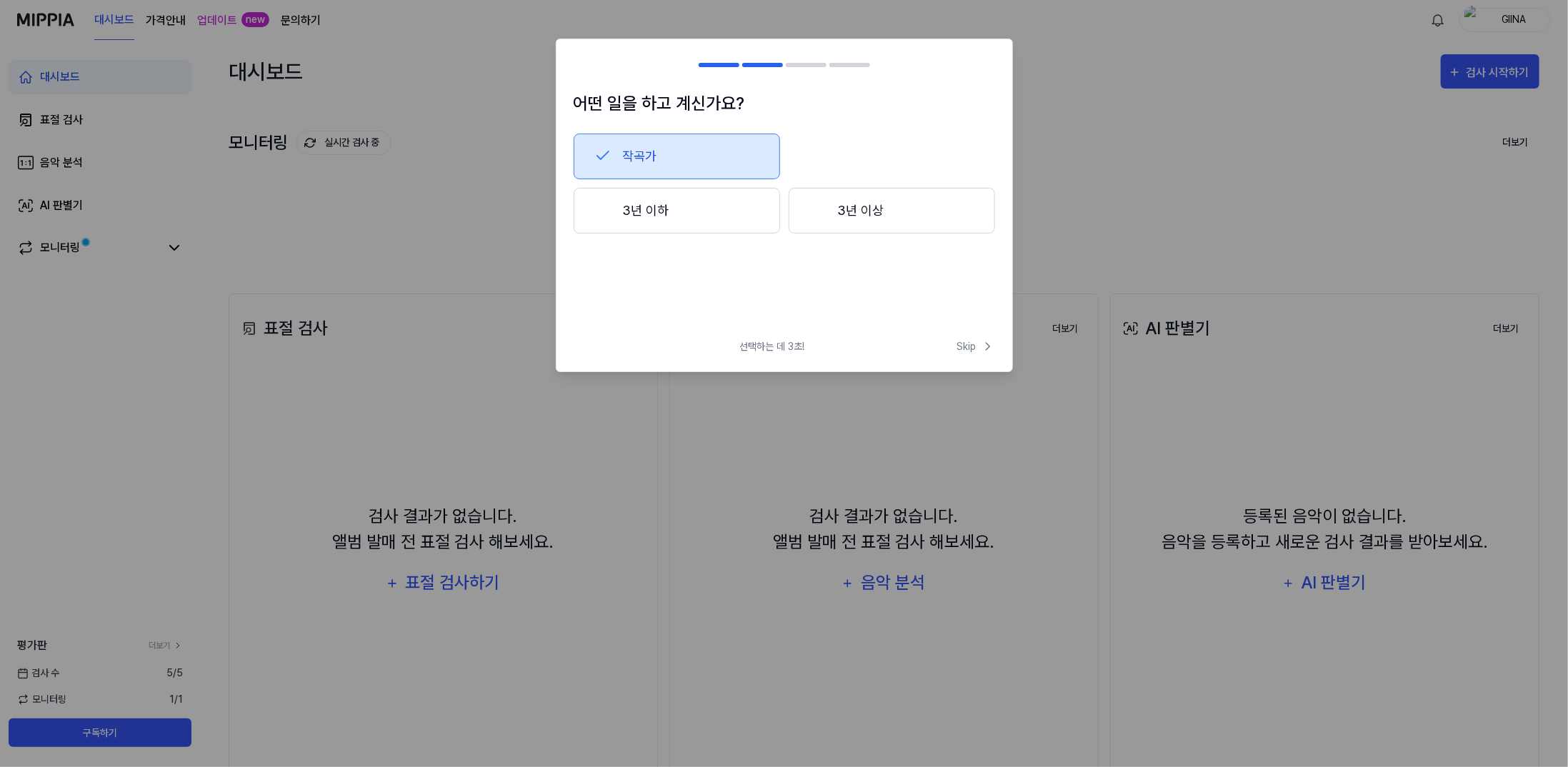 click at bounding box center (784, 65) 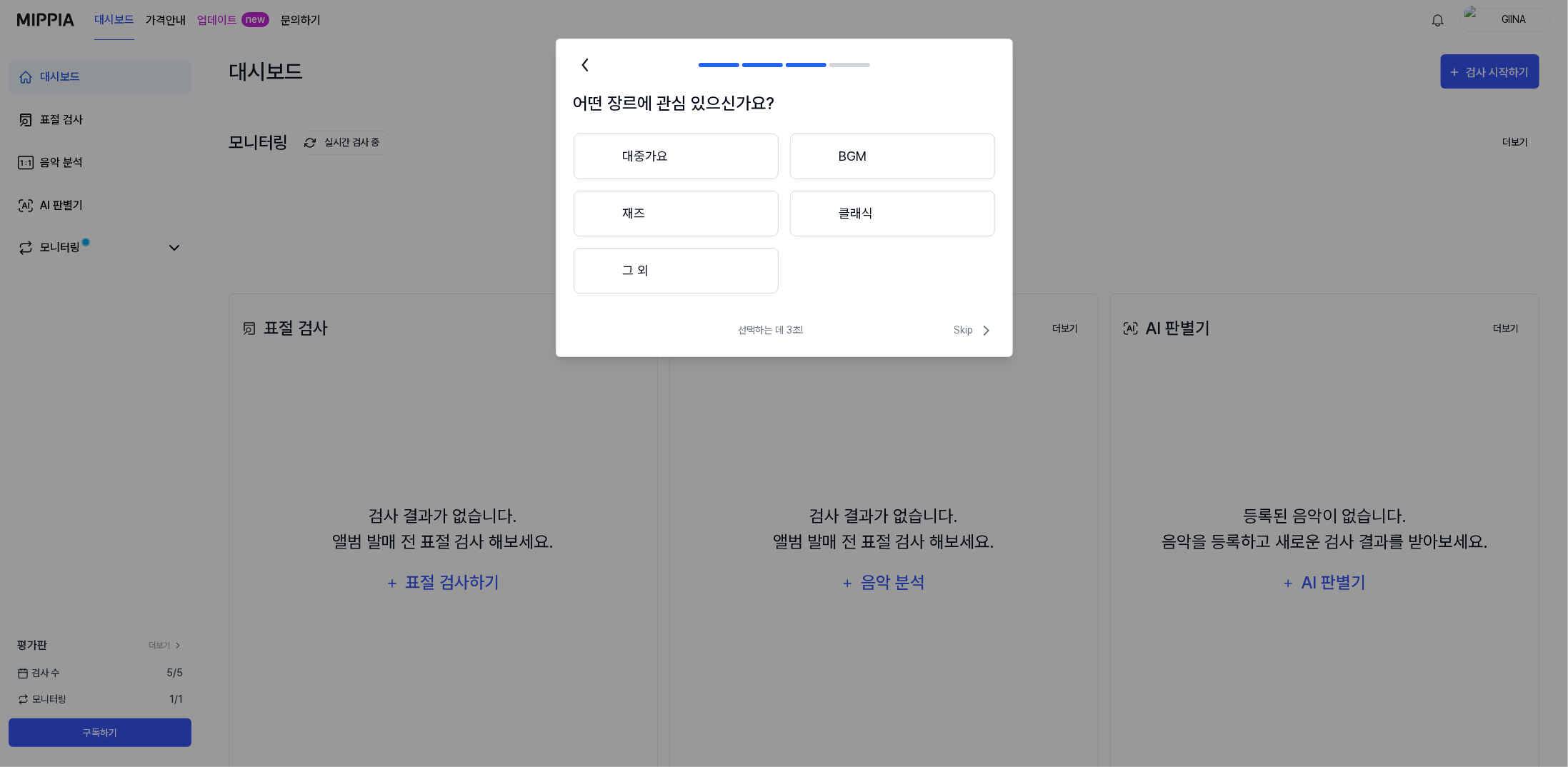 click on "대중가요" at bounding box center (676, 156) 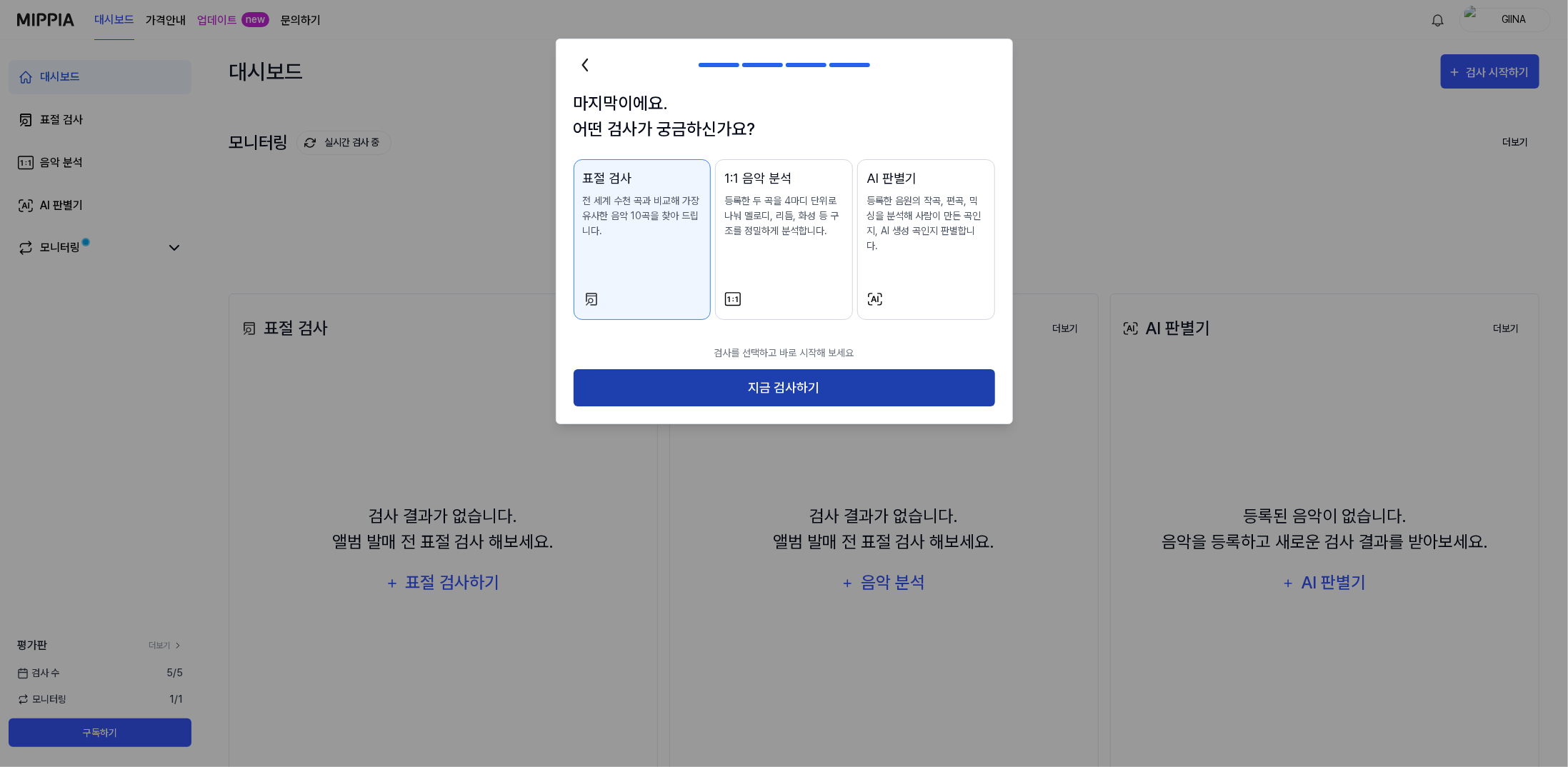click on "지금 검사하기" at bounding box center [784, 388] 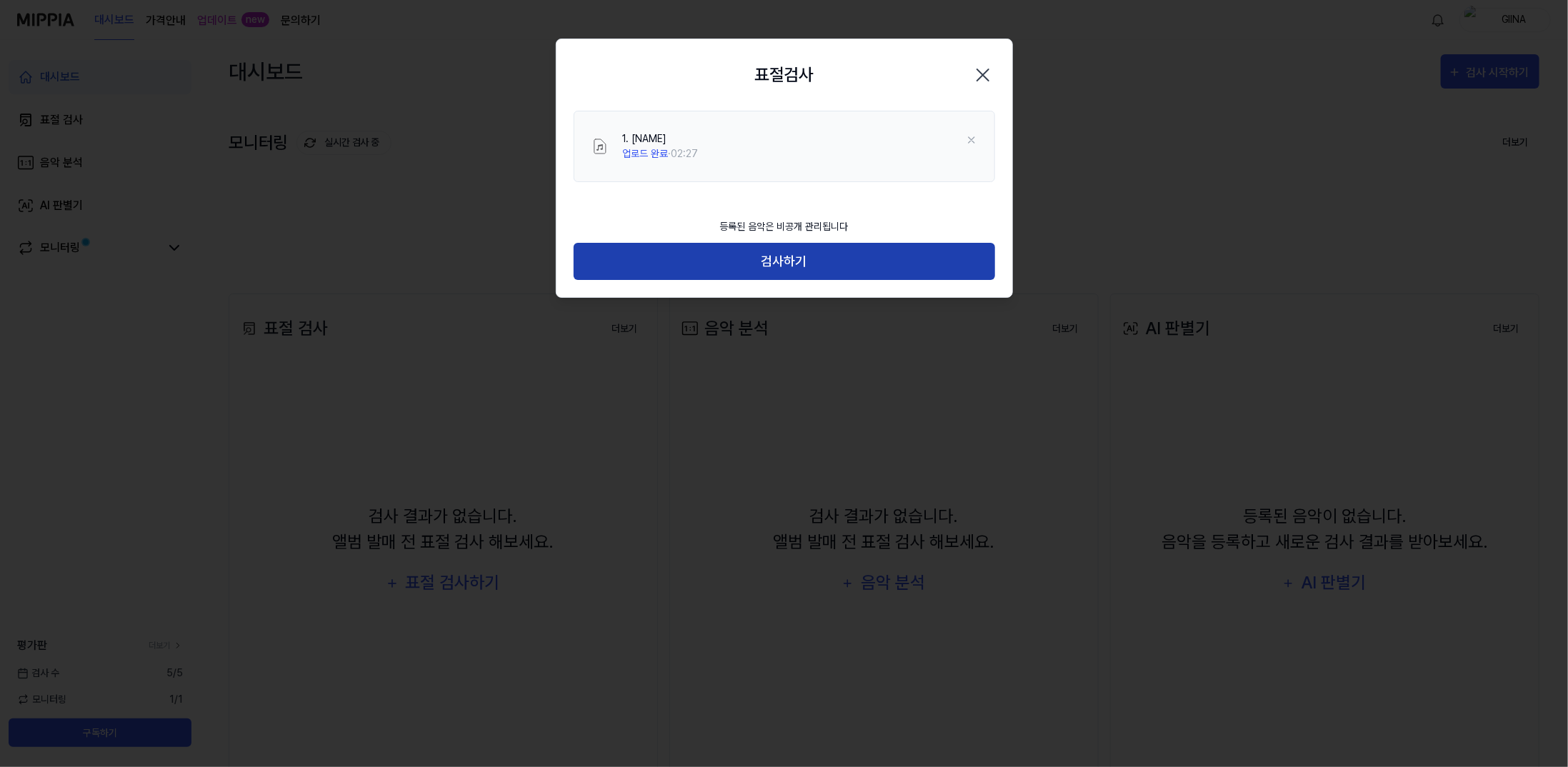 click on "검사하기" at bounding box center [784, 261] 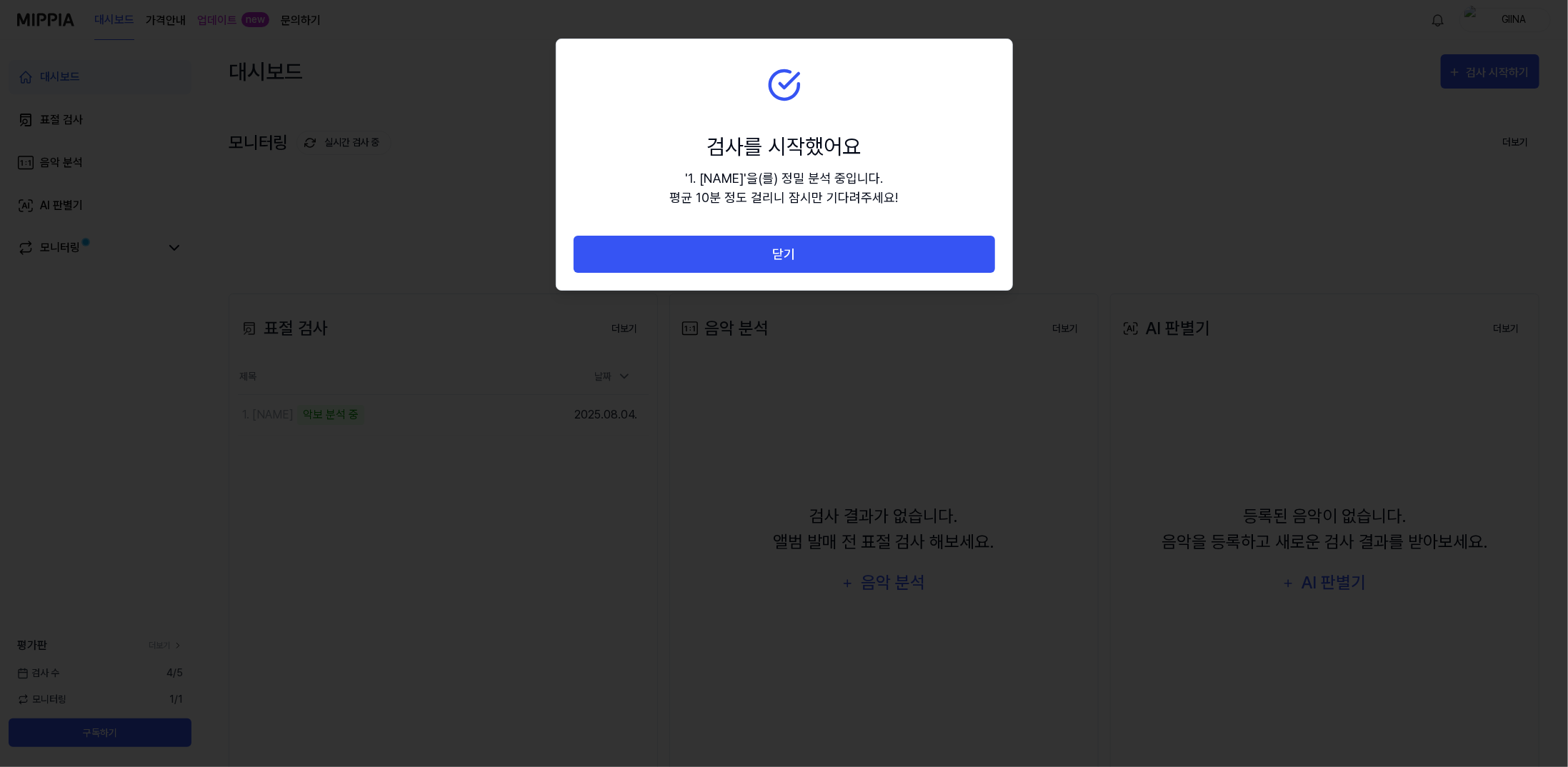 click on "검사를 시작했어요  ' 1. GIINA_C... '  을(를) 정밀 분석 중입니다.
평균 10분 정도 걸리니 잠시만 기다려주세요!" at bounding box center (784, 137) 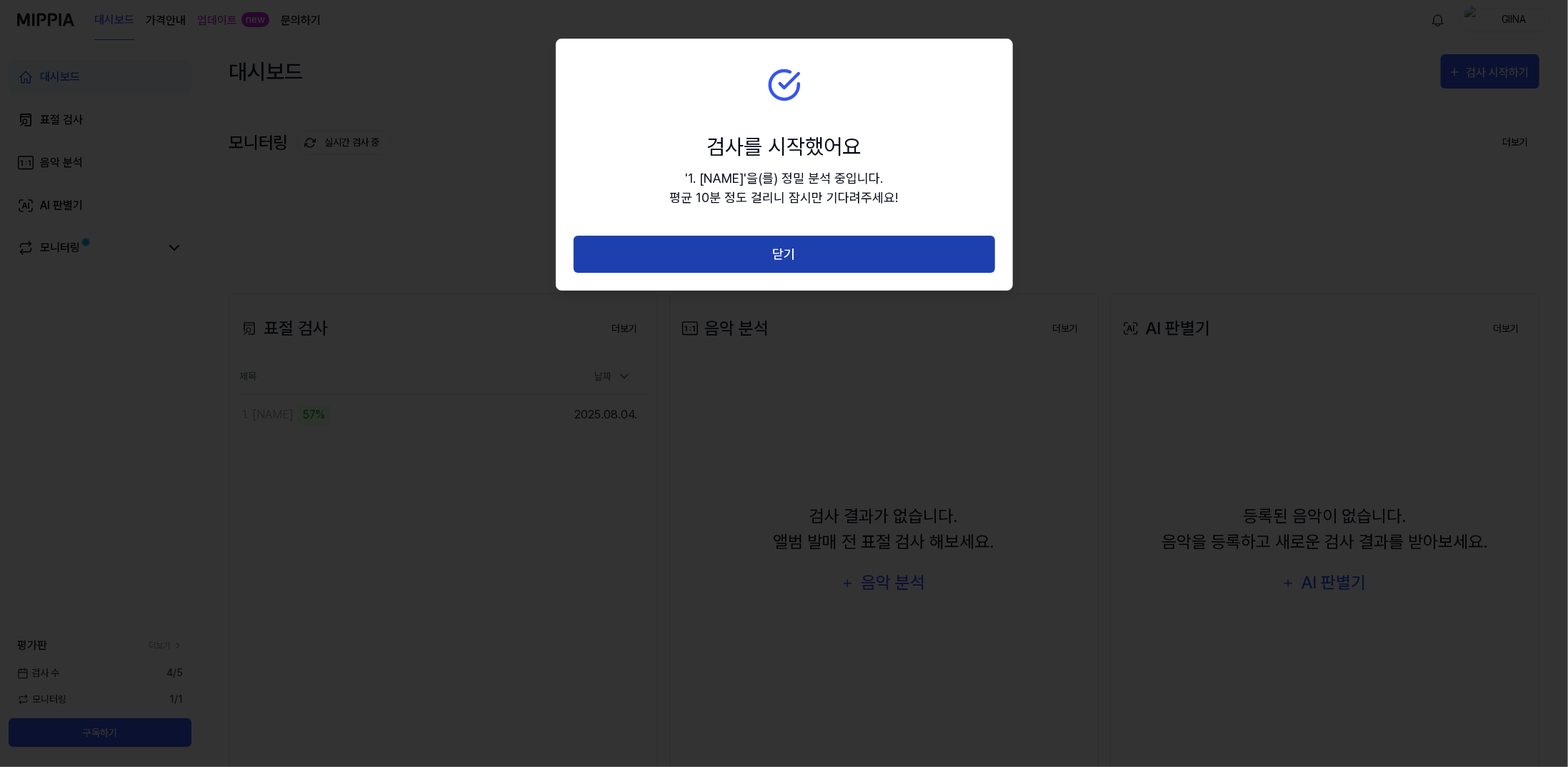 click on "닫기" at bounding box center (784, 254) 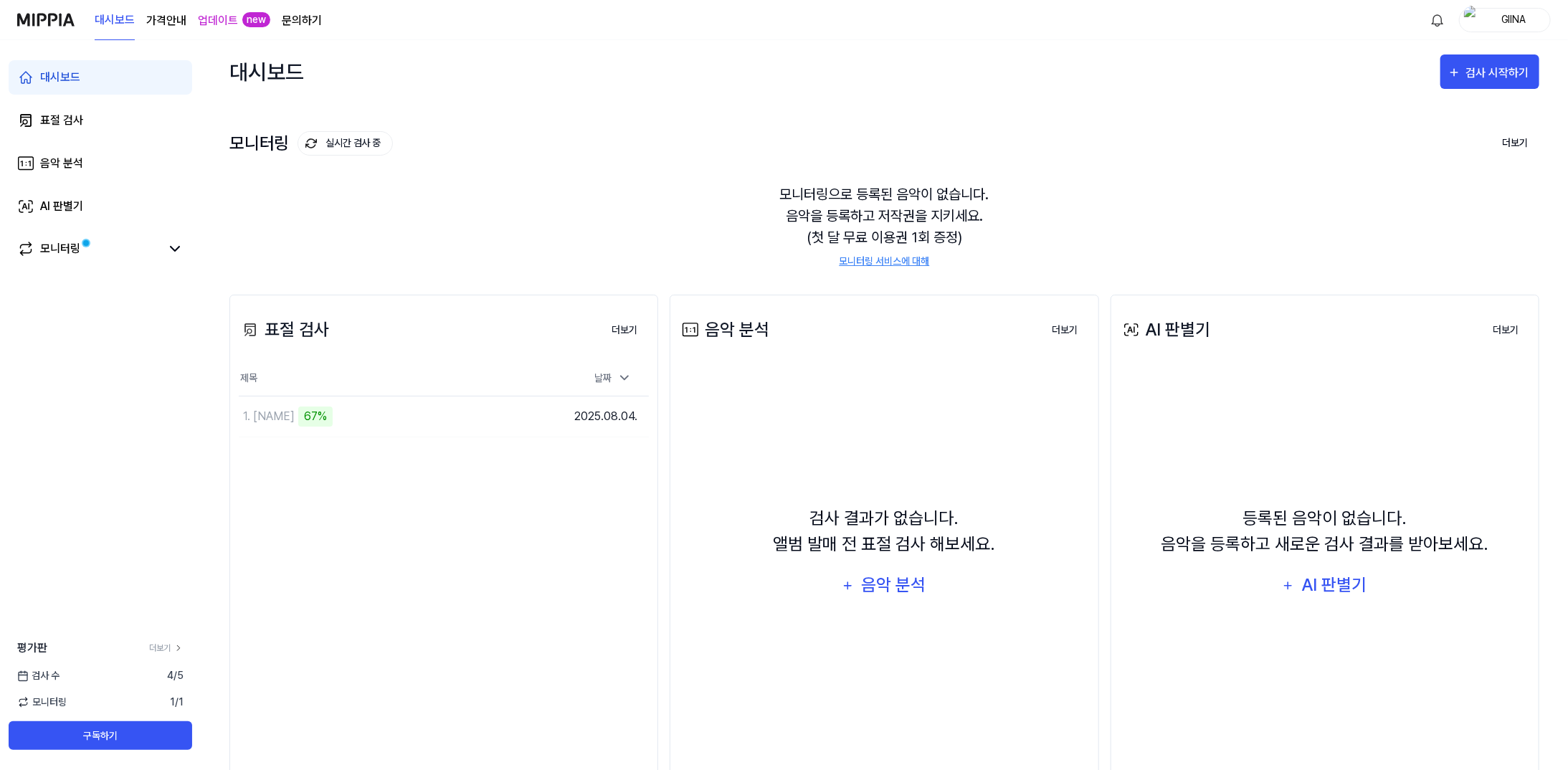 click on "대시보드 표절 검사 음악 분석 AI 판별기 모니터링 평가판 더보기 검사 수 4  /  5 모니터링 1  /  1 구독하기" at bounding box center [100, 405] 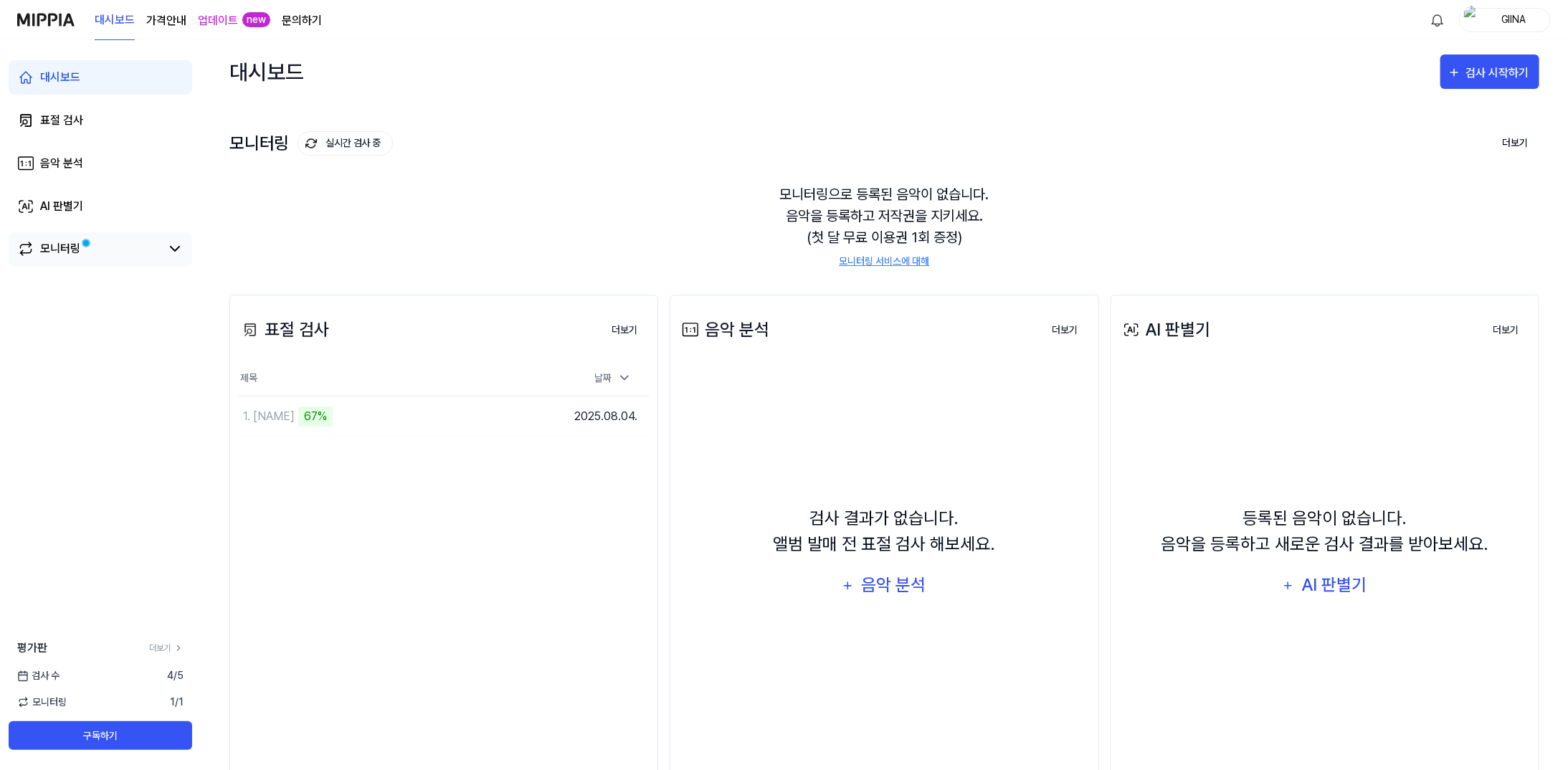 click on "모니터링" at bounding box center (100, 249) 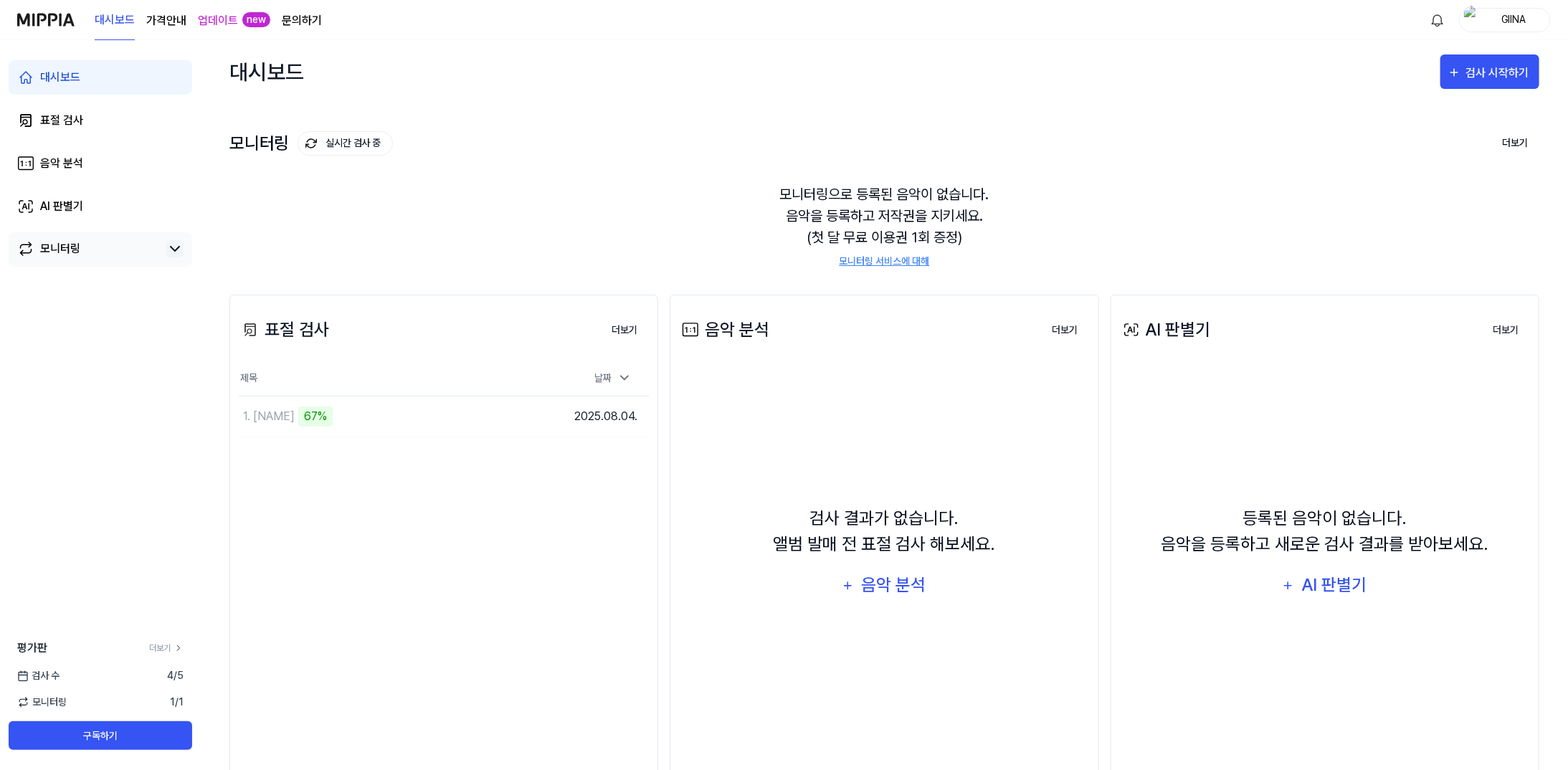 click 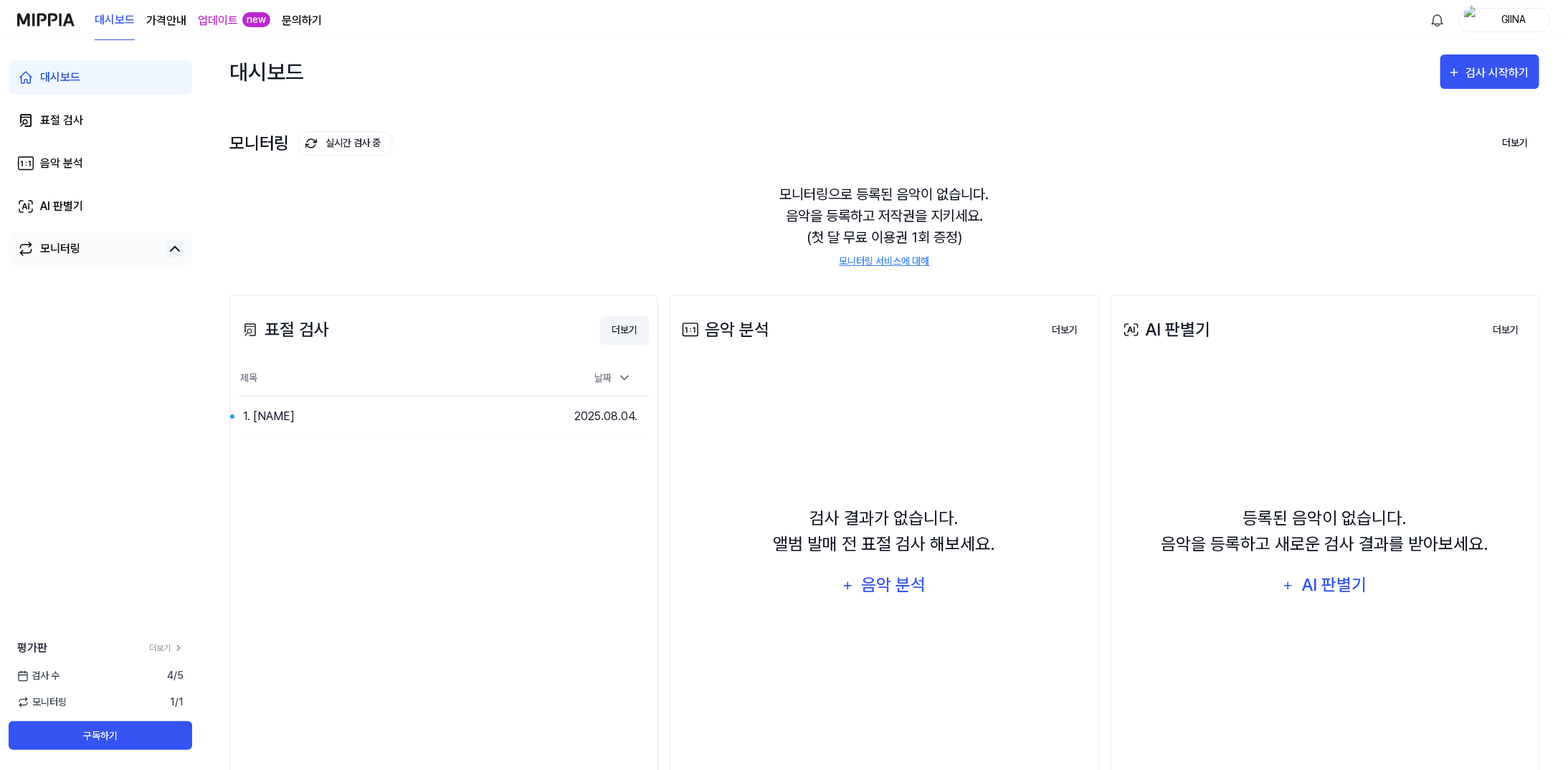 click on "더보기" at bounding box center (624, 331) 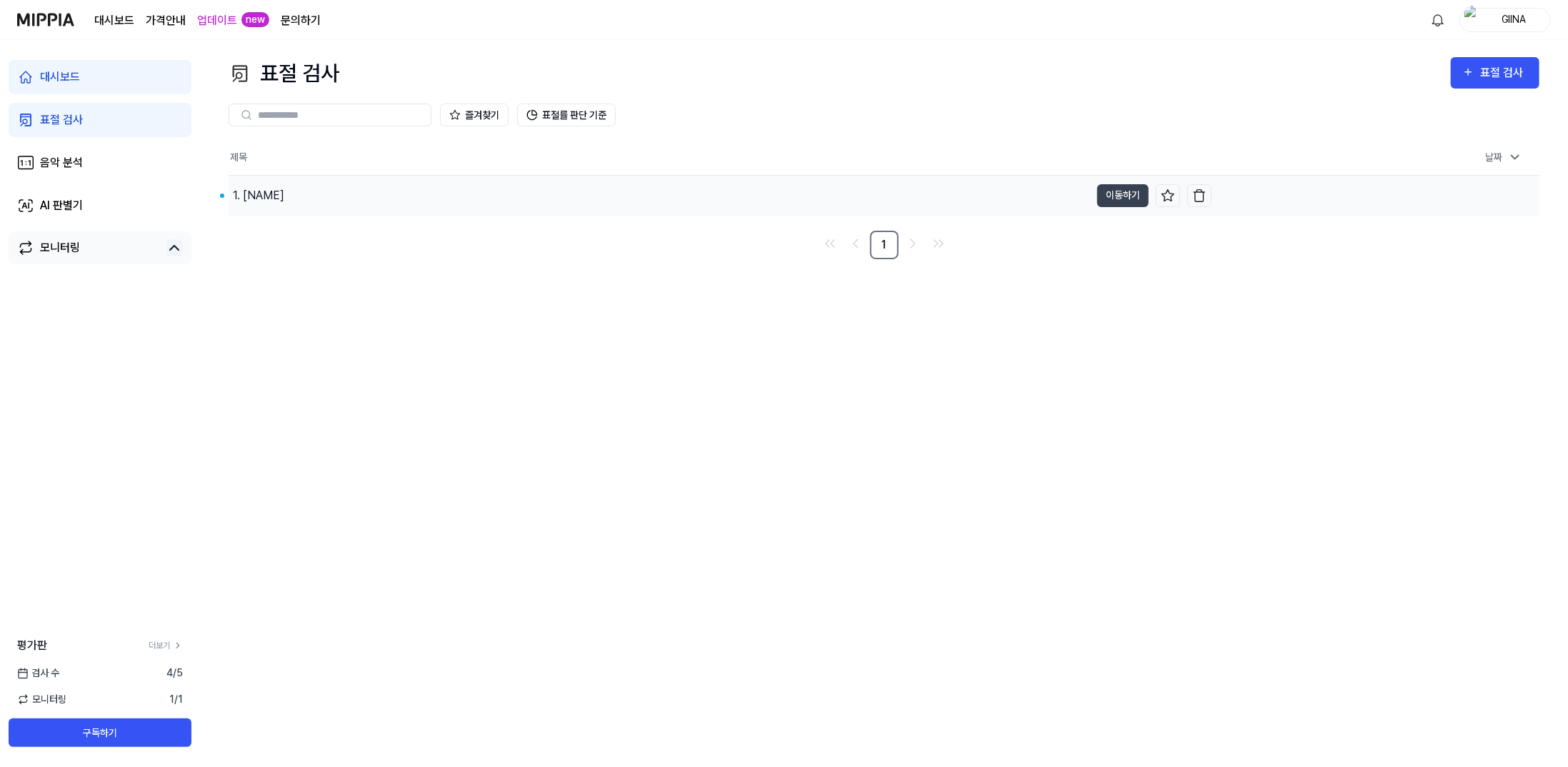 click on "1. [NAME]" at bounding box center (659, 196) 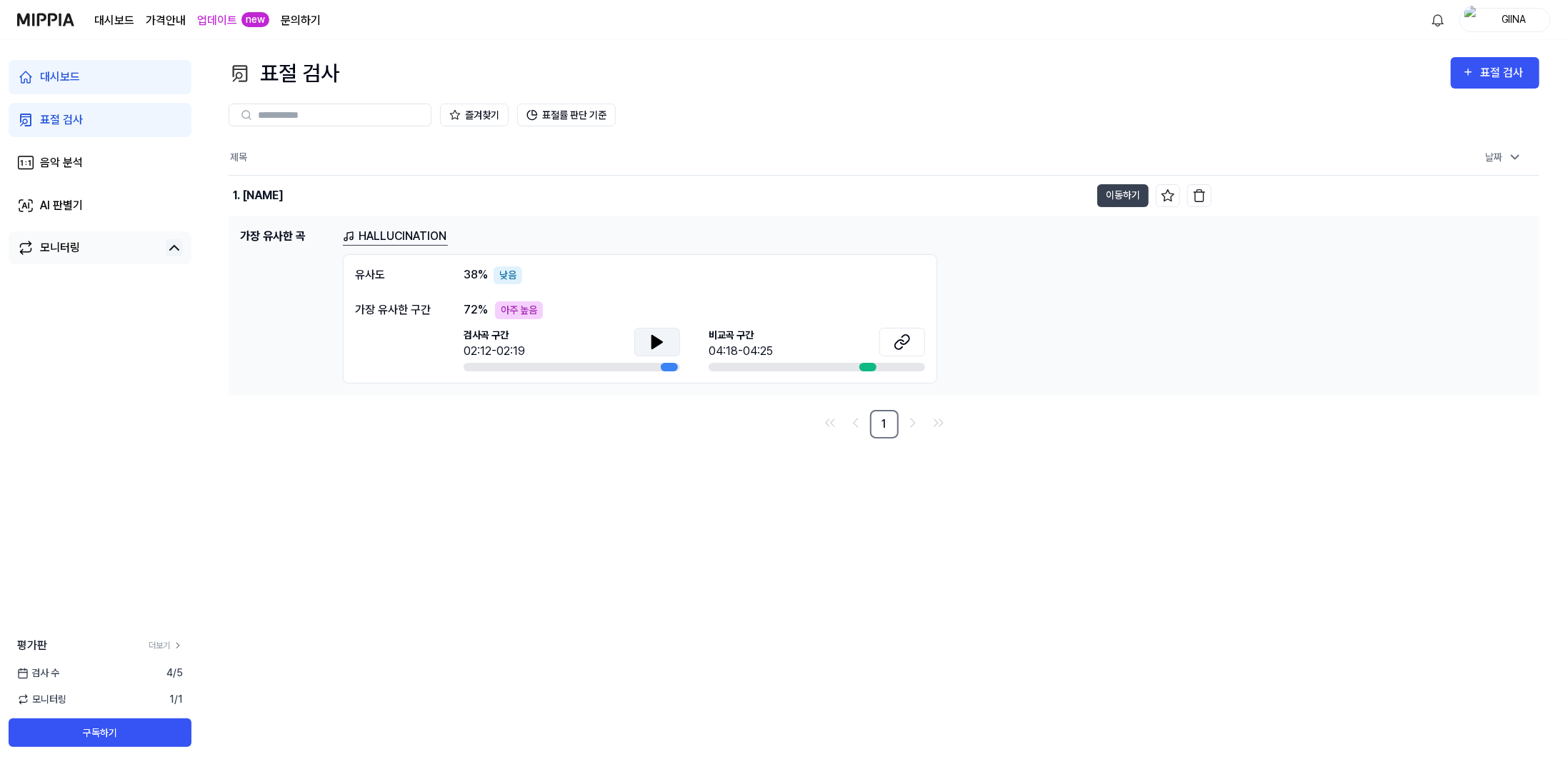 click at bounding box center (657, 342) 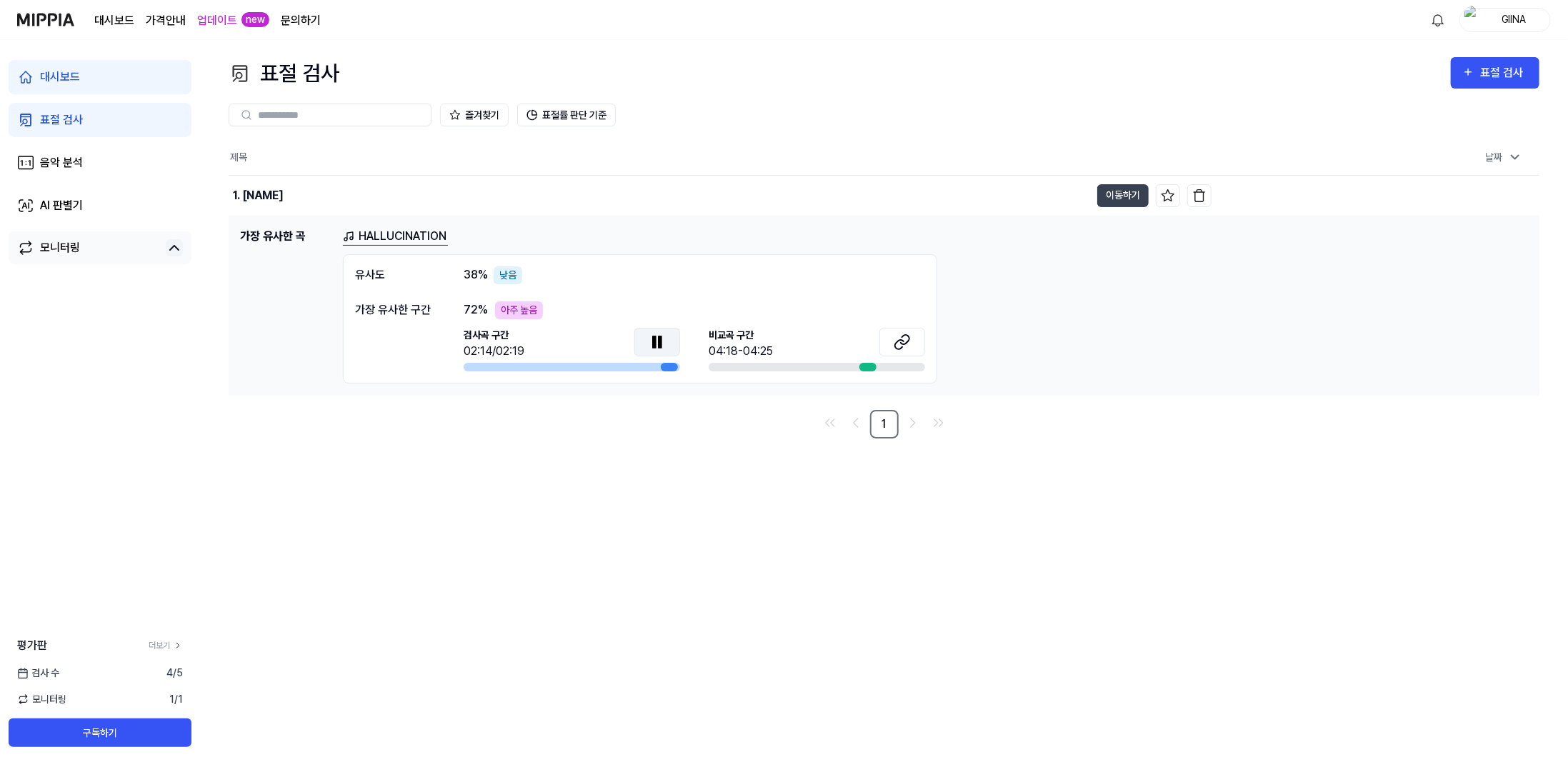 click 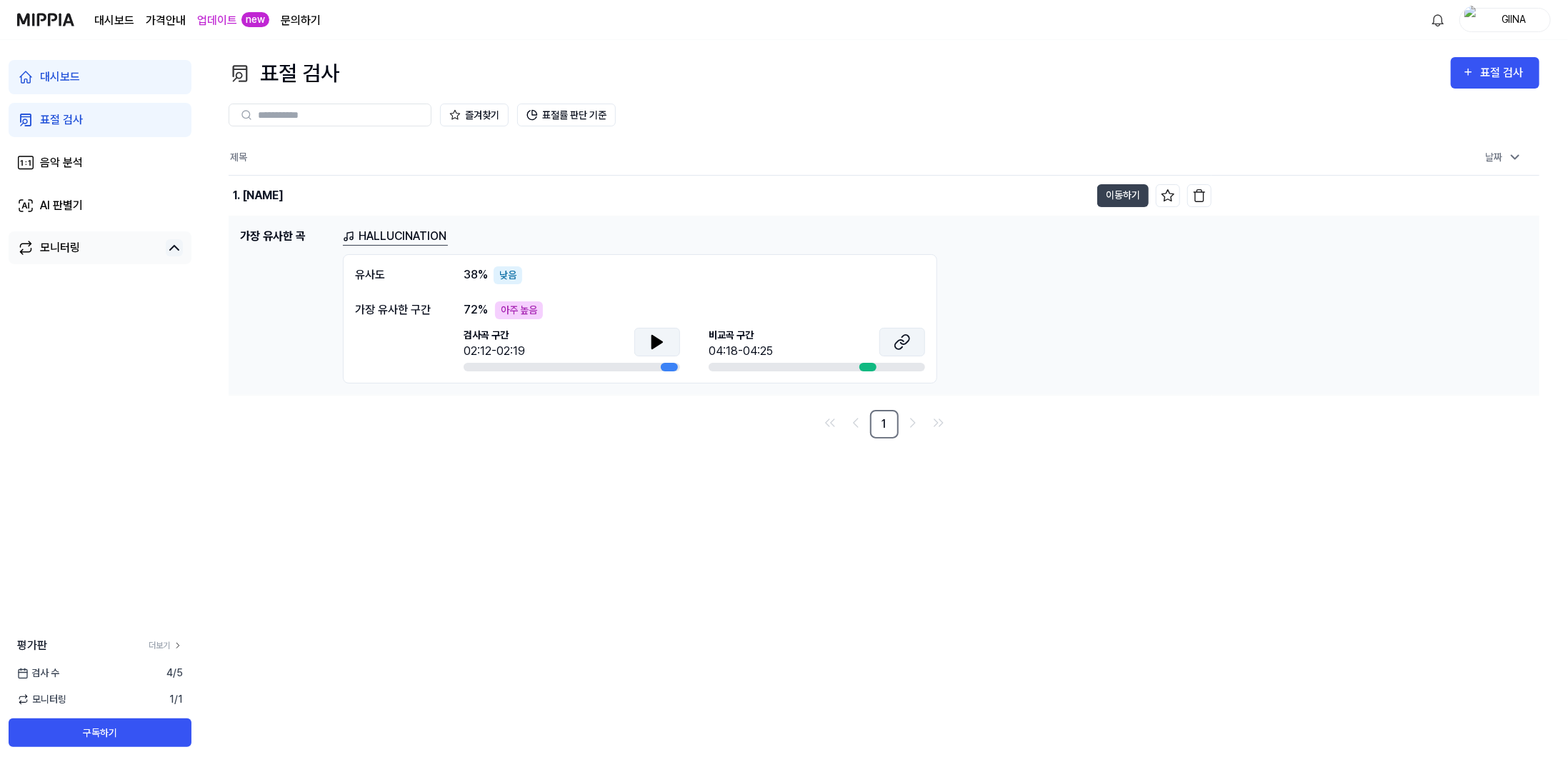 click 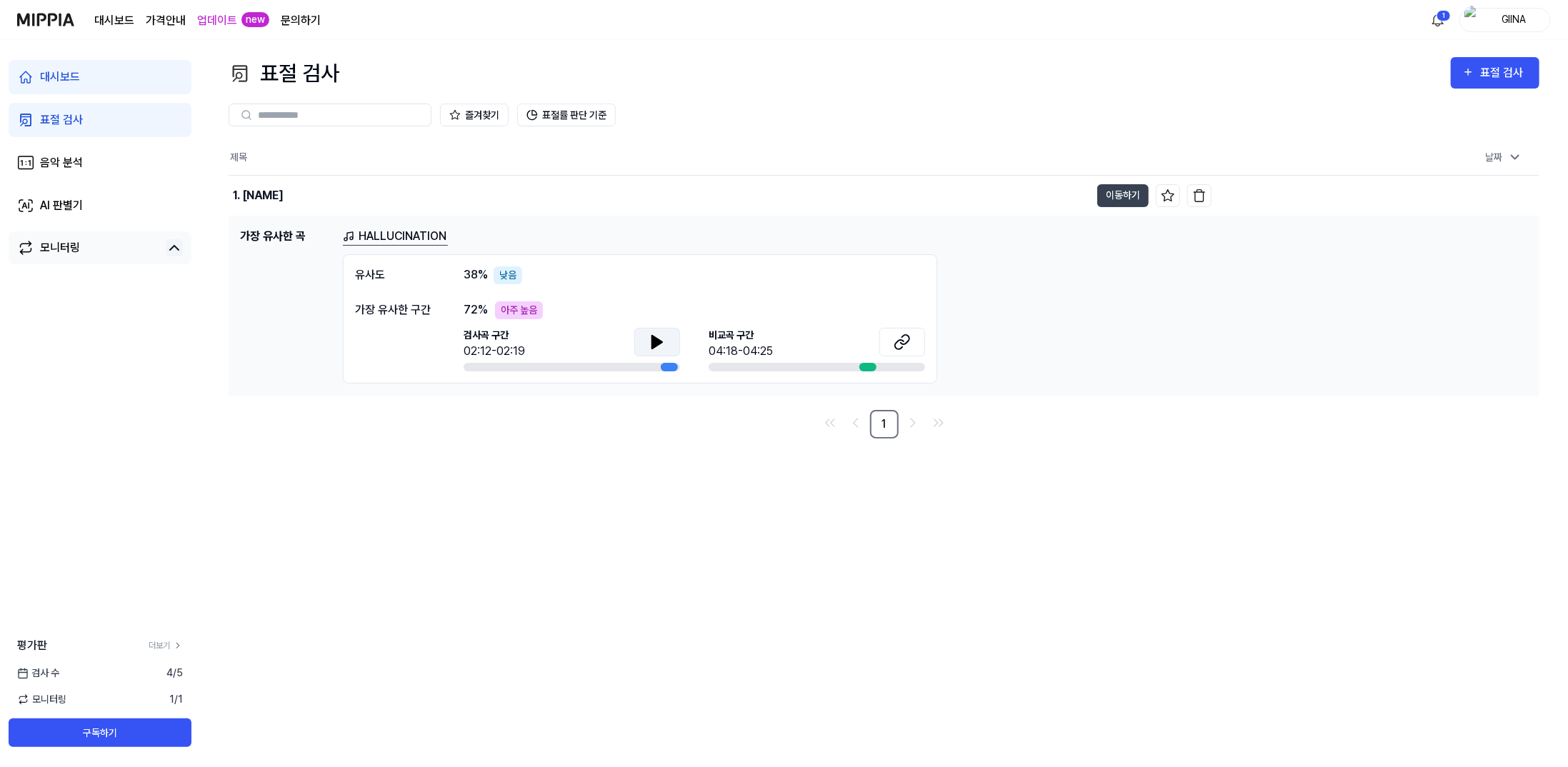 click at bounding box center [657, 342] 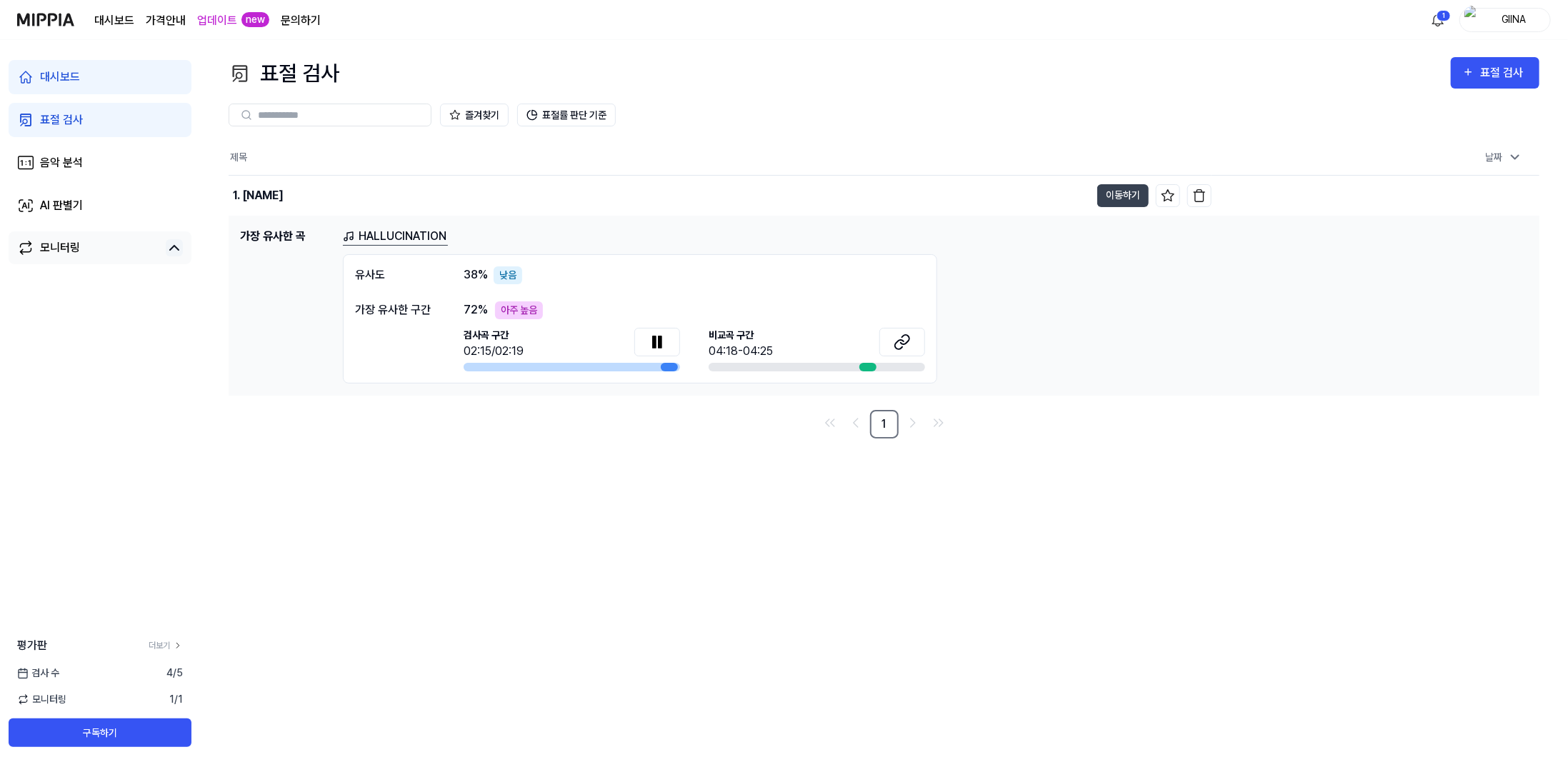 drag, startPoint x: 664, startPoint y: 366, endPoint x: 521, endPoint y: 375, distance: 143.28294 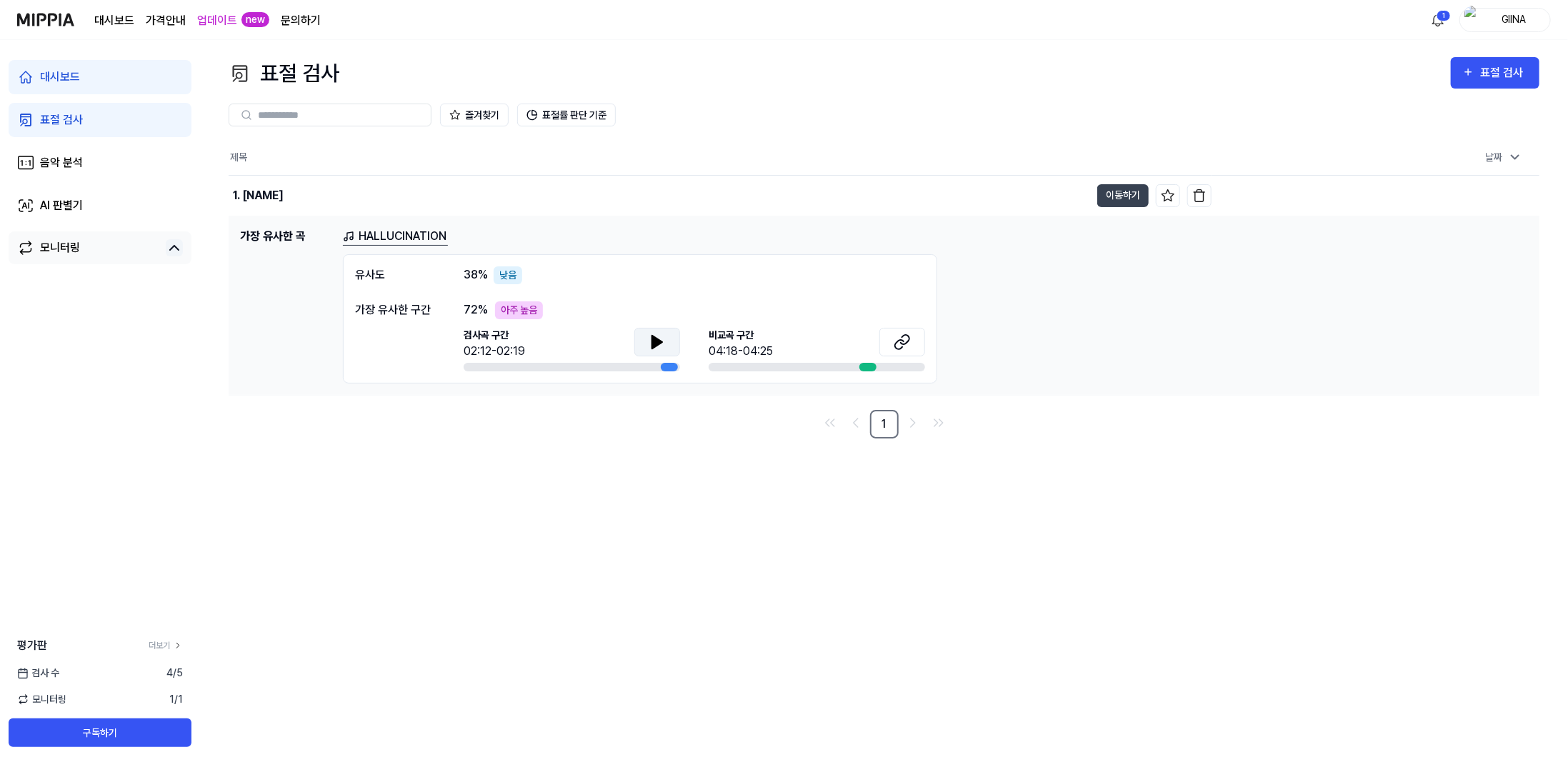 click 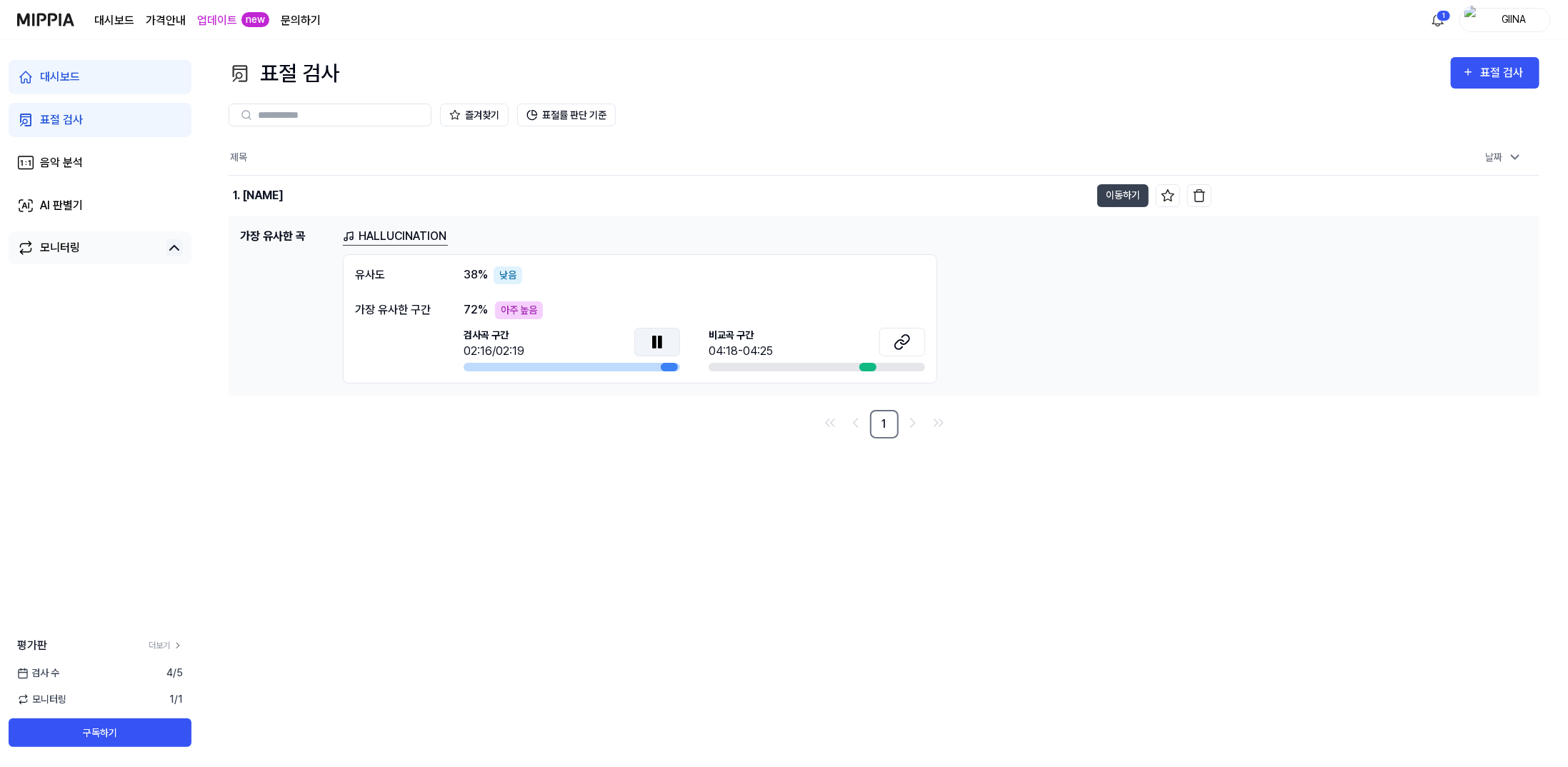 click 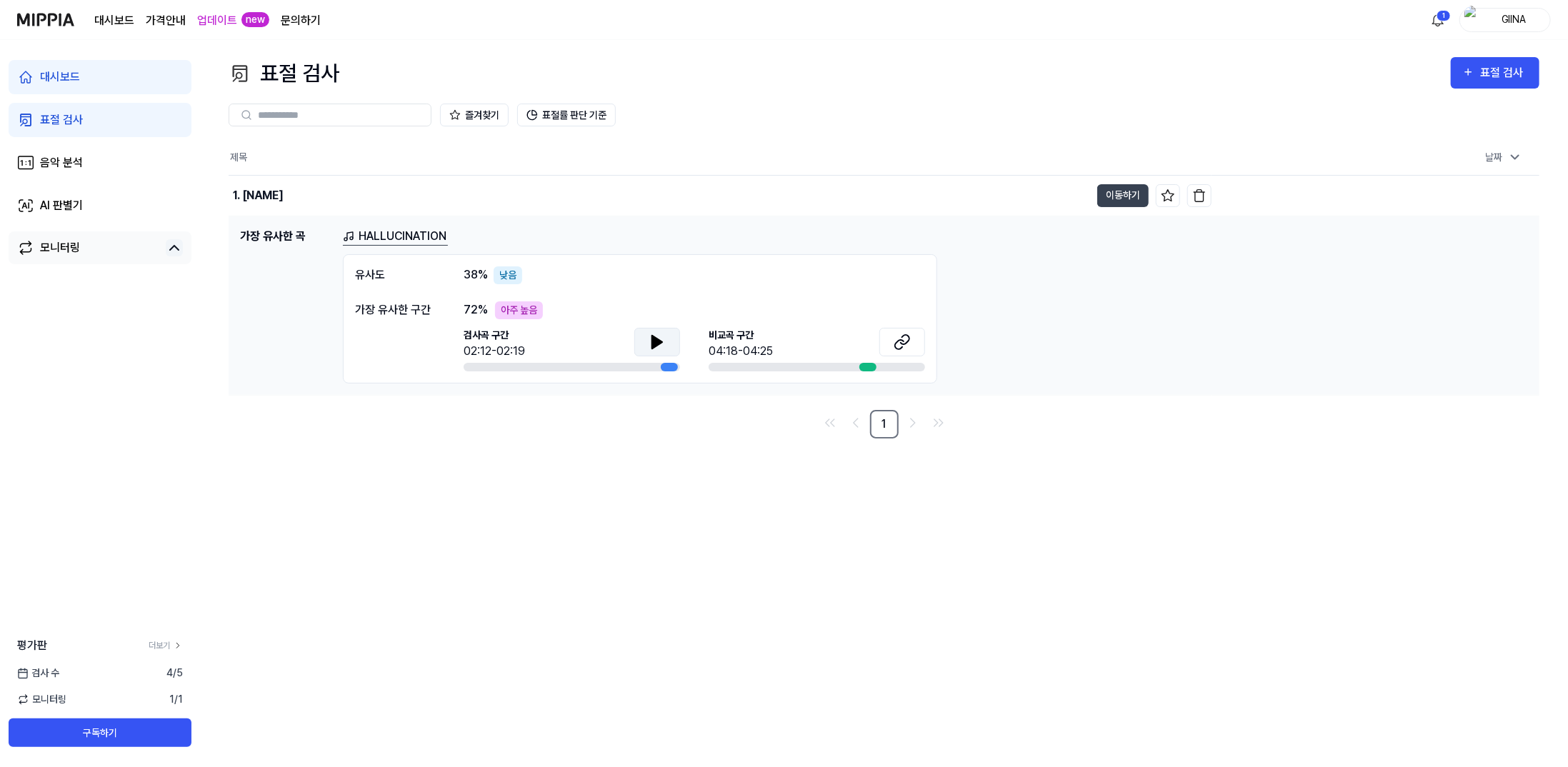 click on "HALLUCINATION" at bounding box center (395, 236) 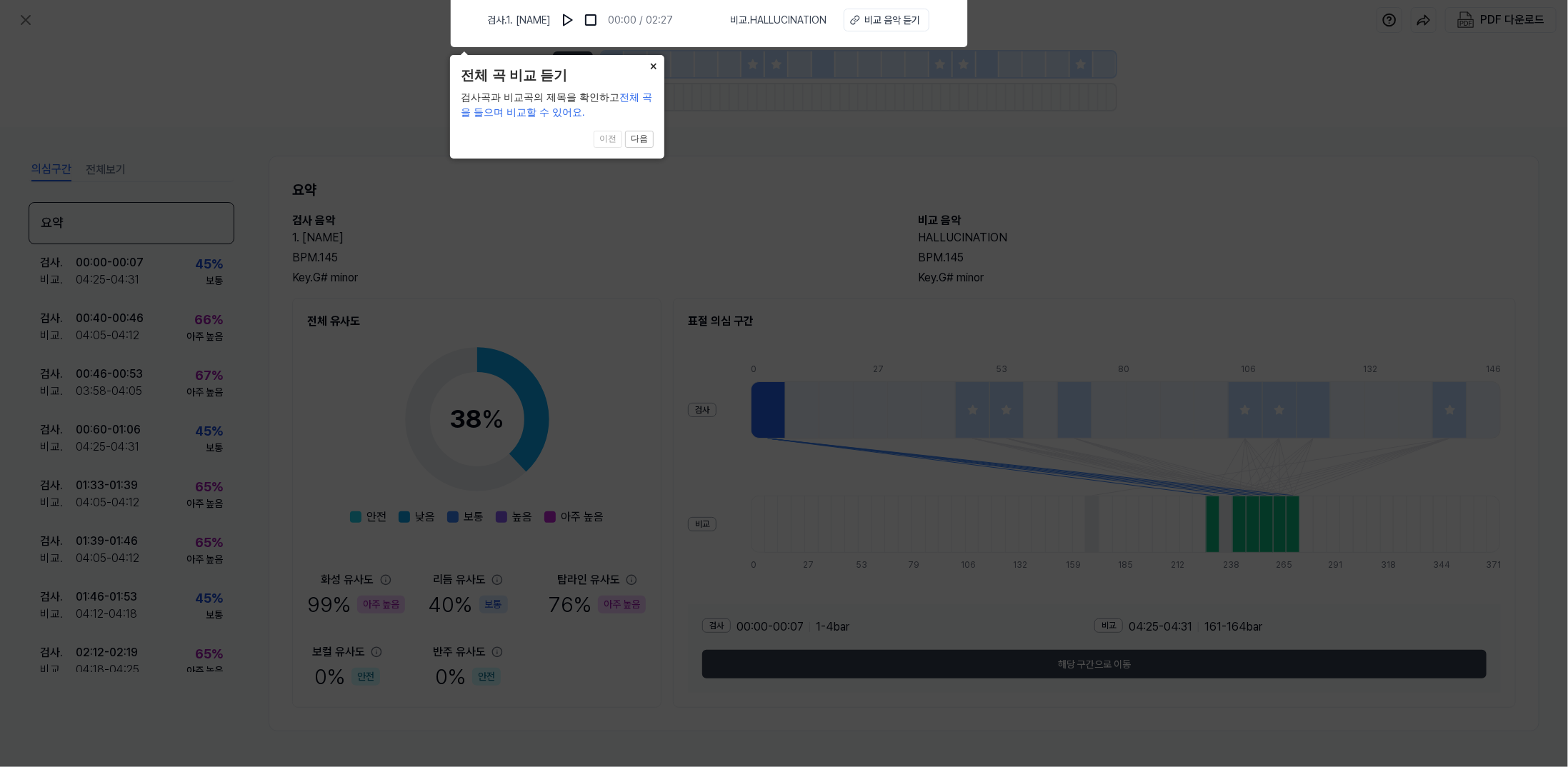 click on "×" at bounding box center [653, 65] 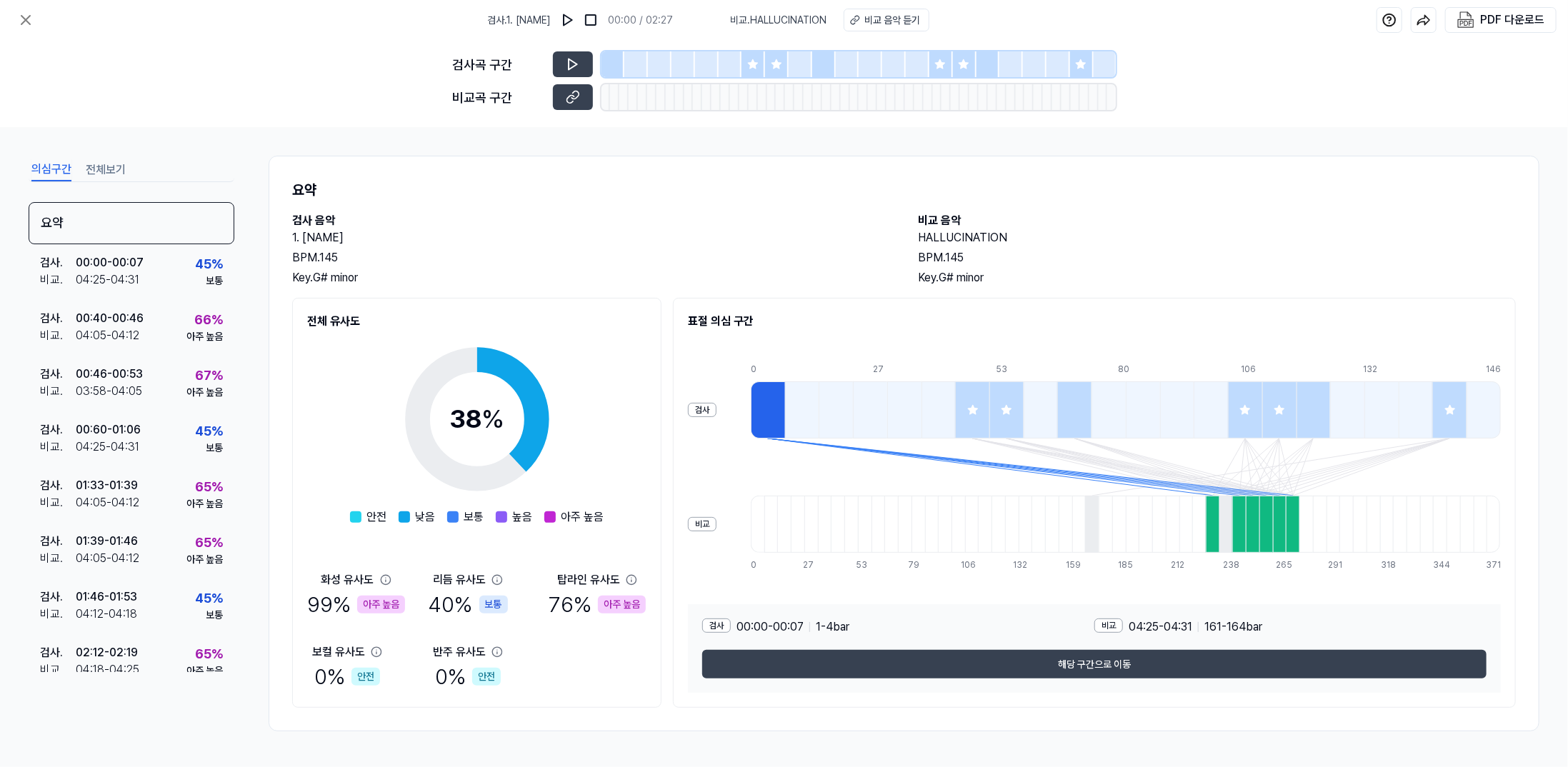 click at bounding box center (972, 410) 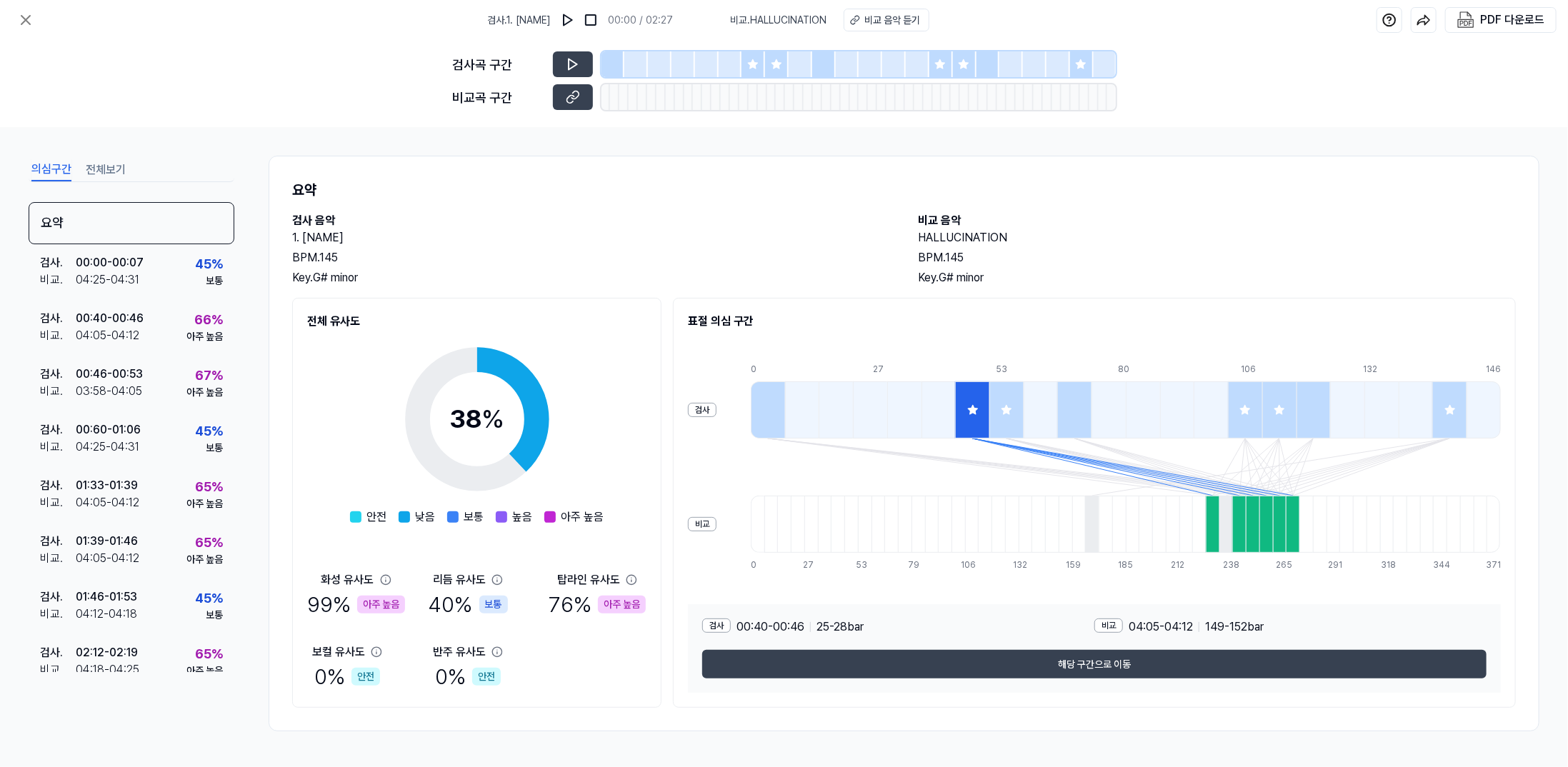 click at bounding box center (768, 410) 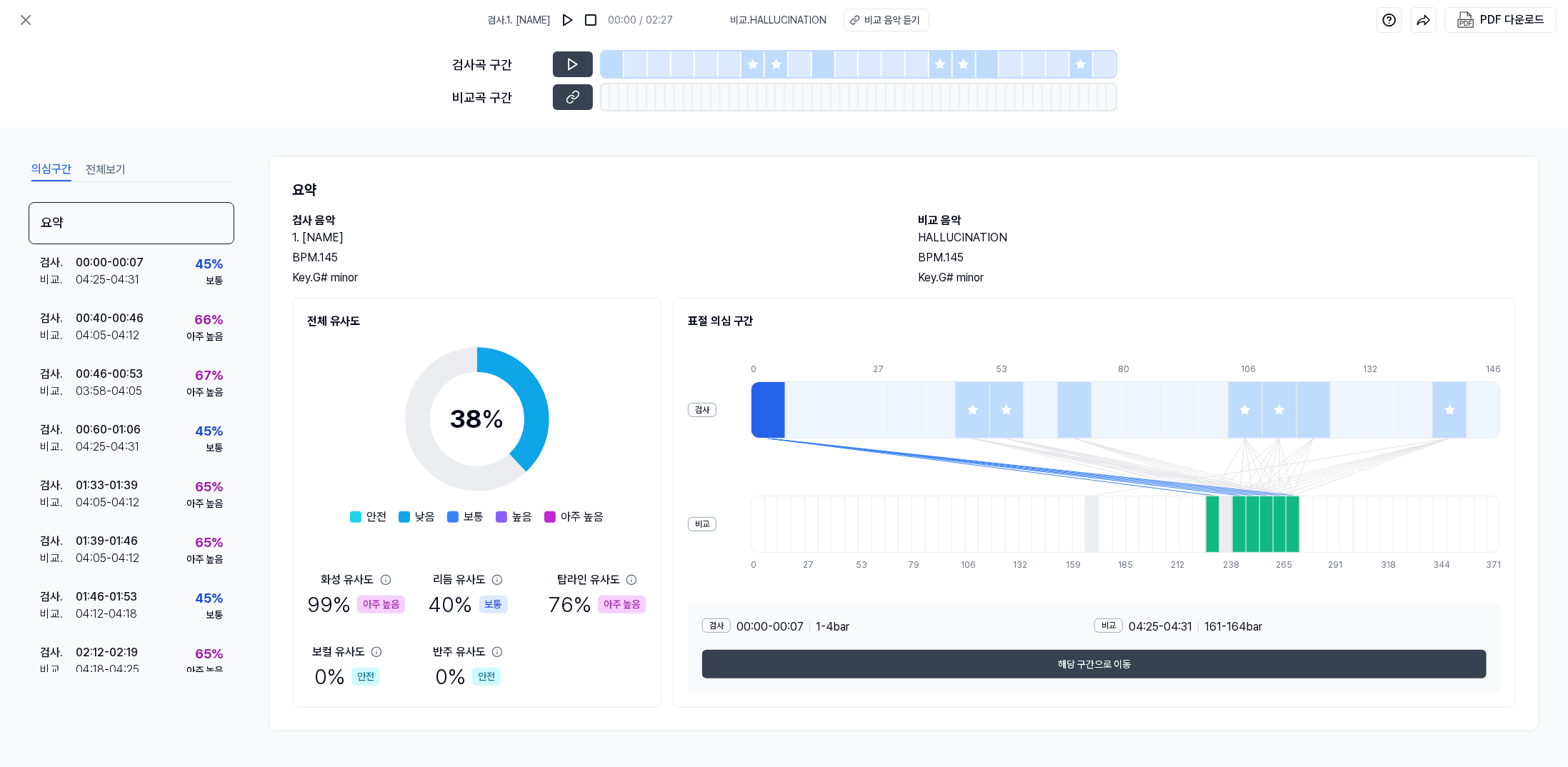 click at bounding box center [1212, 524] 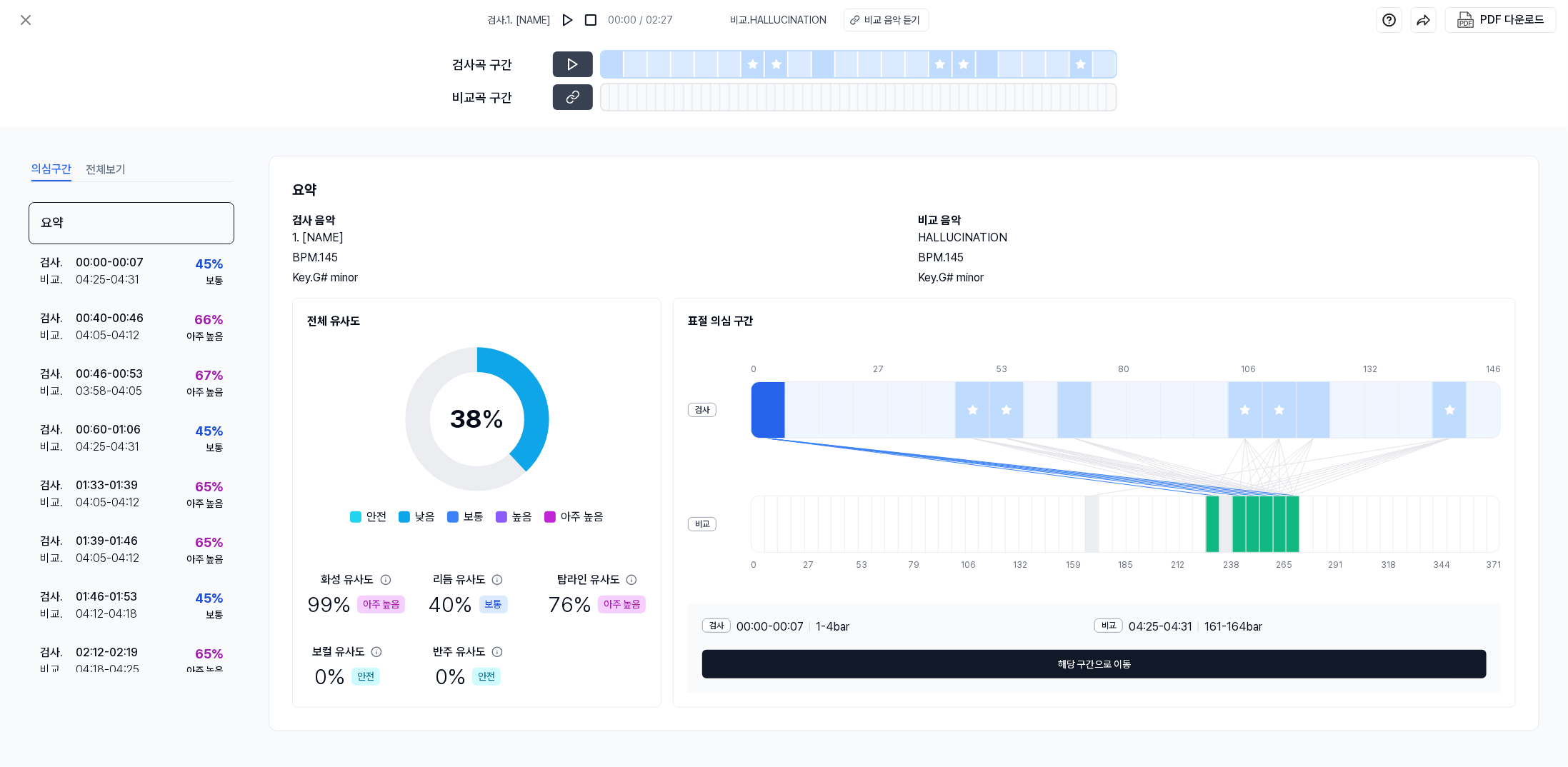 click on "해당 구간으로 이동" at bounding box center [1094, 664] 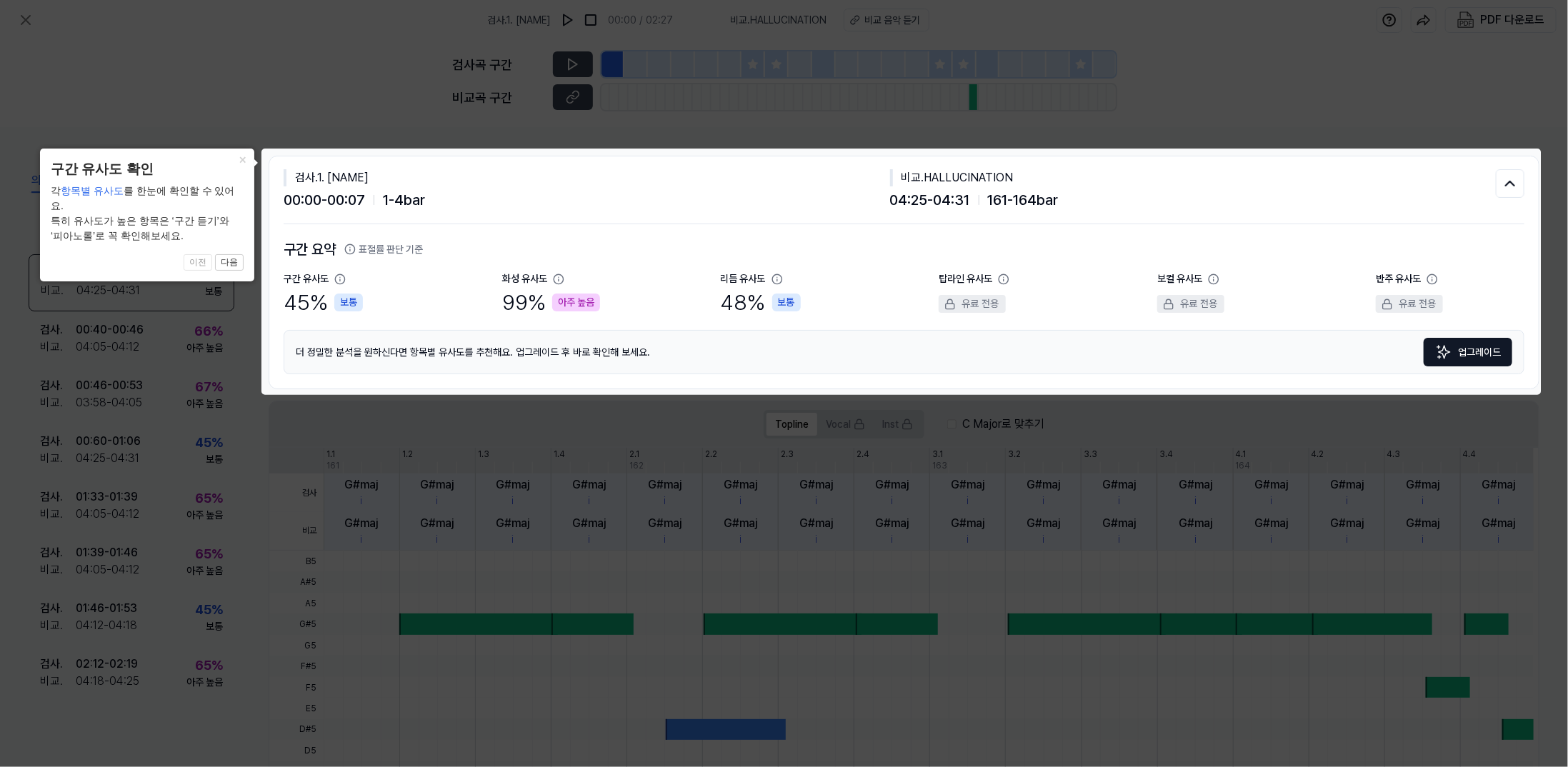 click 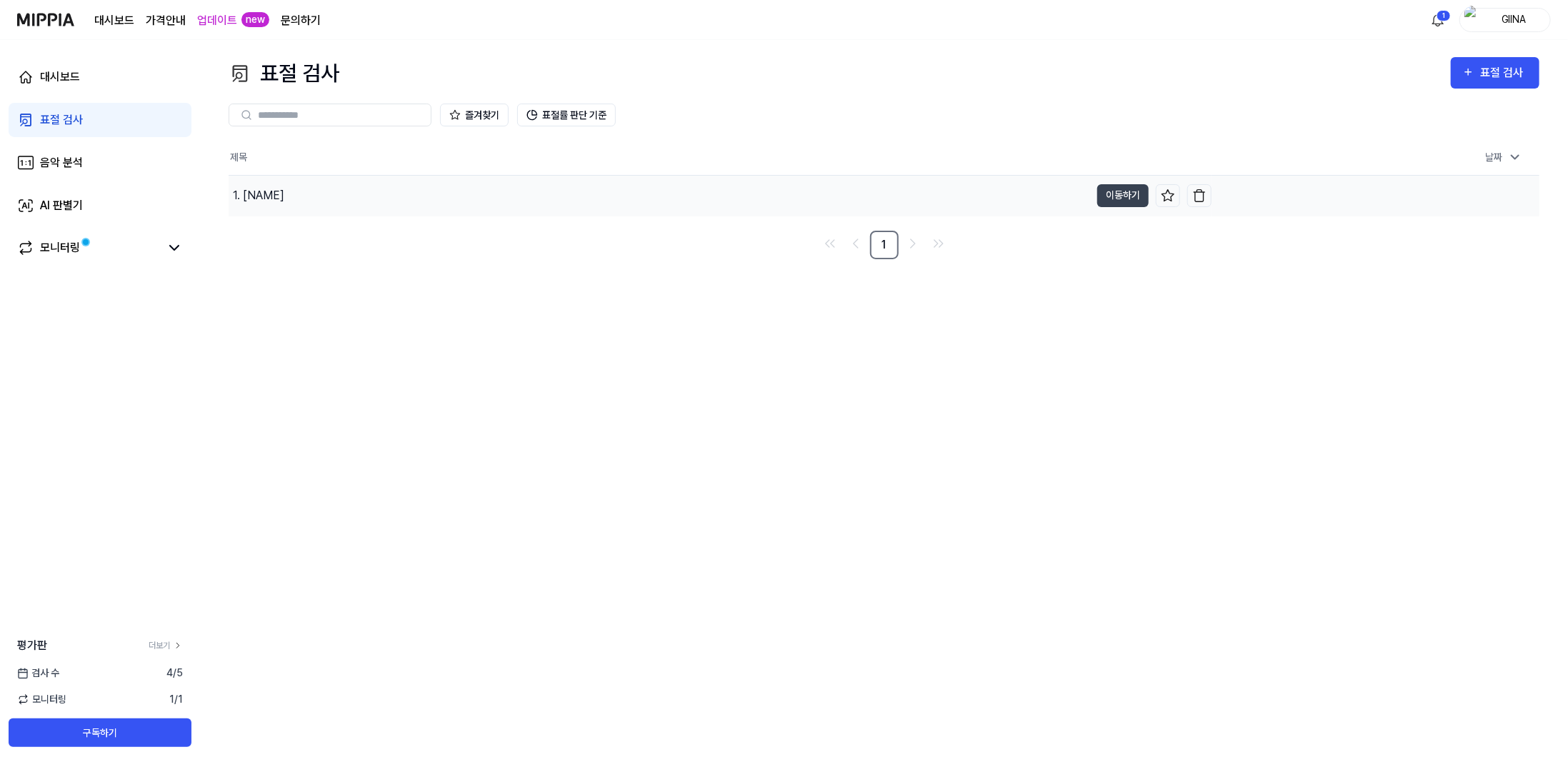 click on "1. [NAME]" at bounding box center (259, 196) 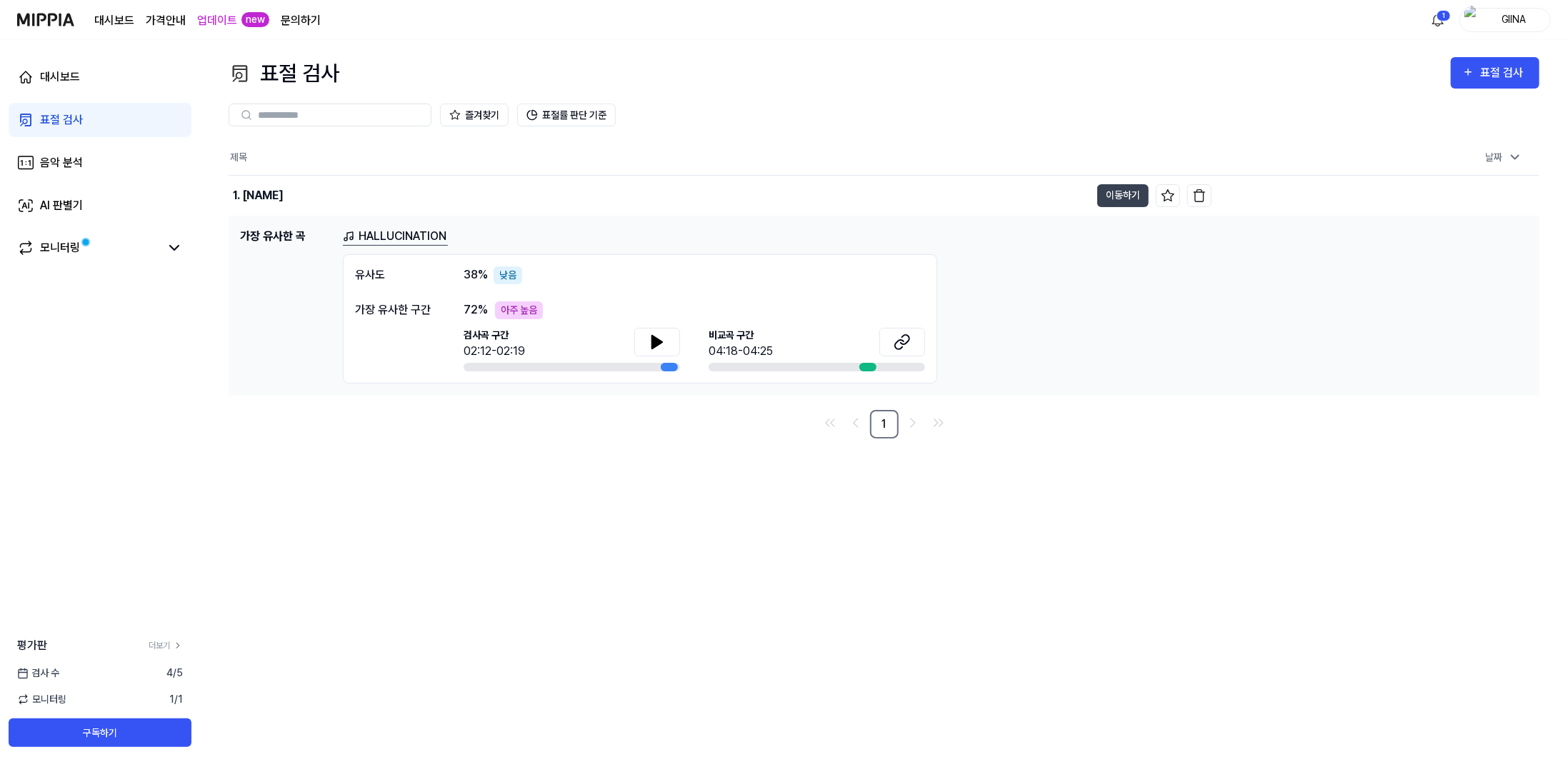 click on "HALLUCINATION" at bounding box center [935, 236] 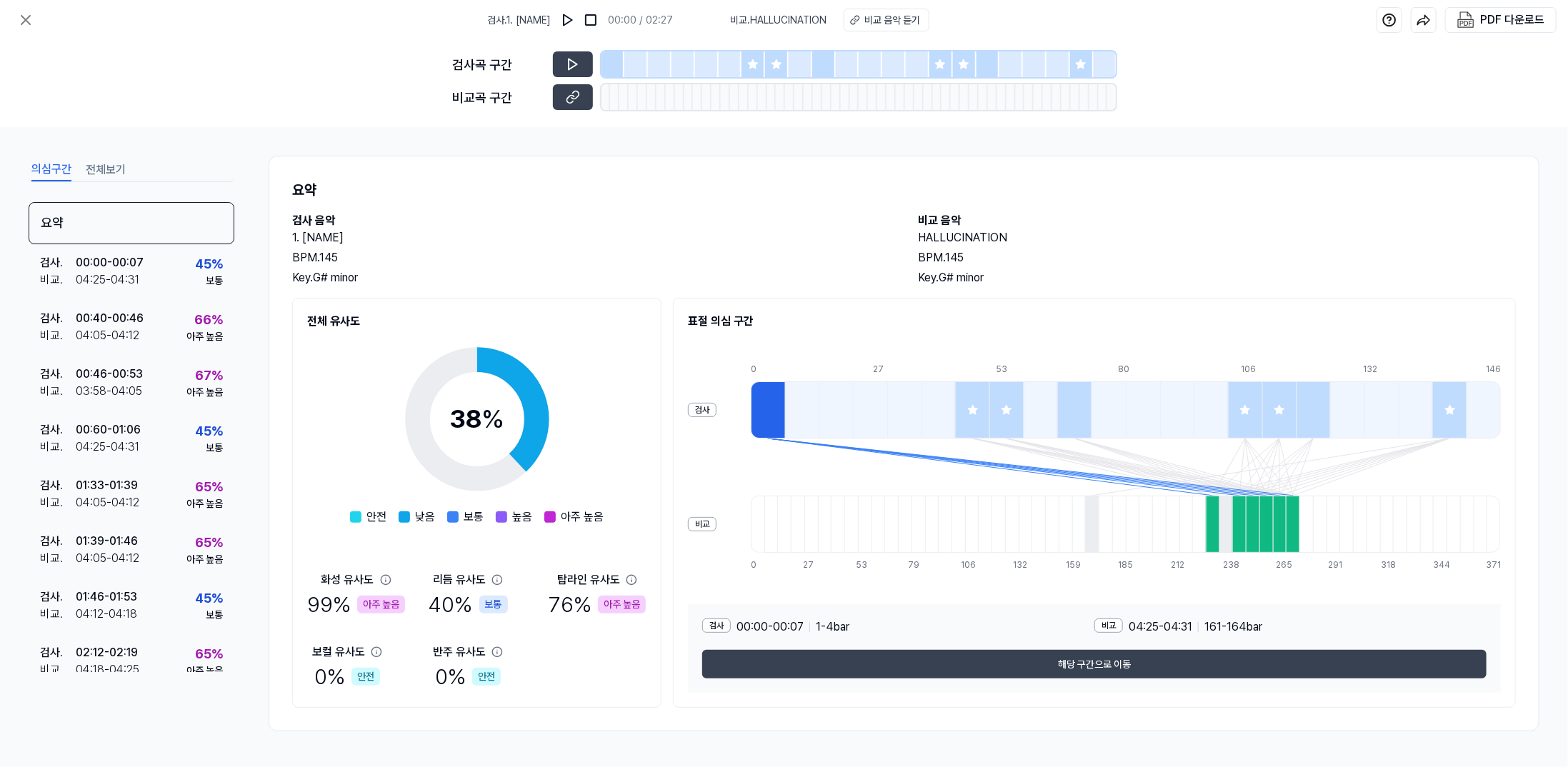 click at bounding box center (768, 410) 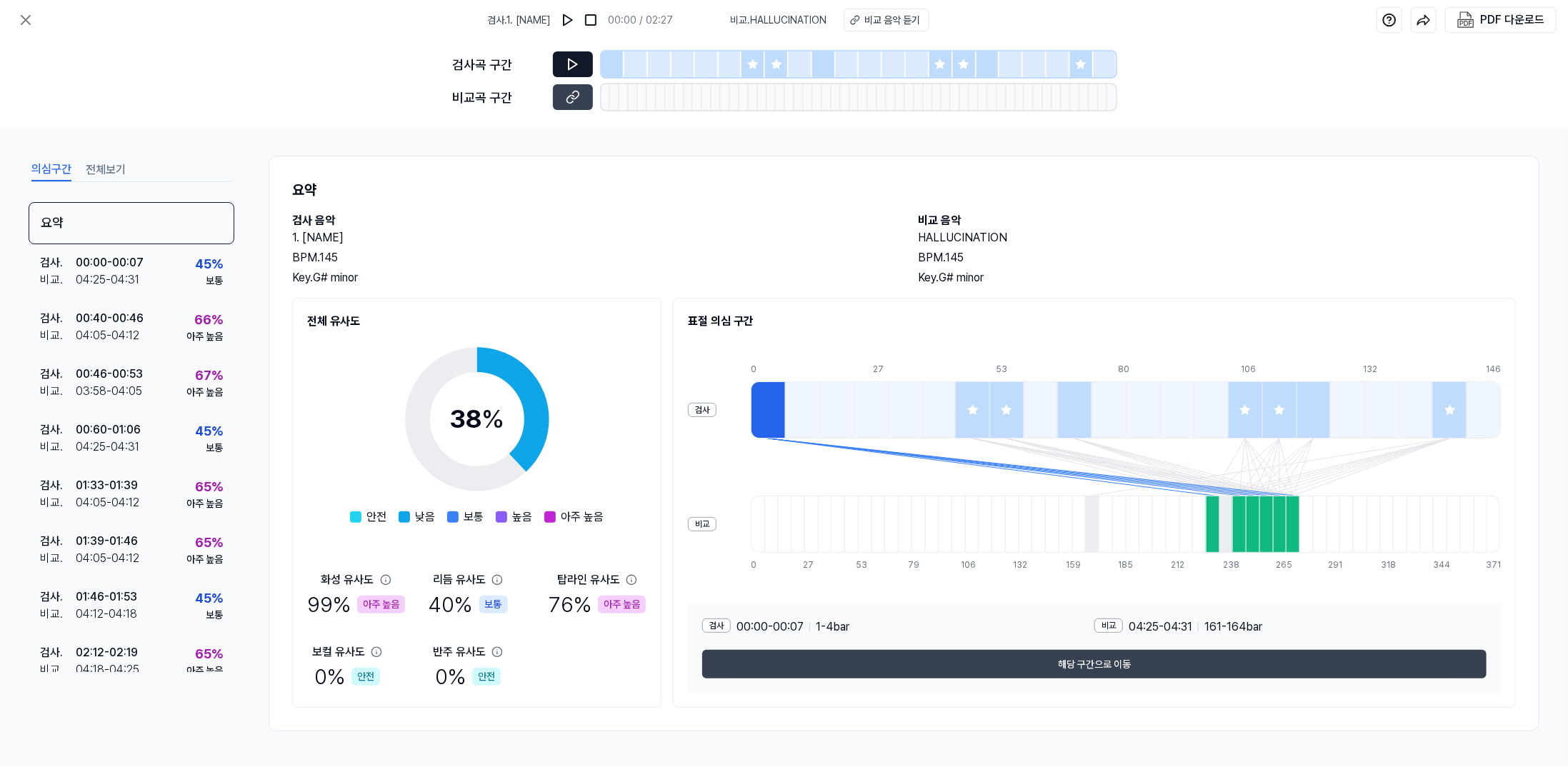 click at bounding box center (573, 64) 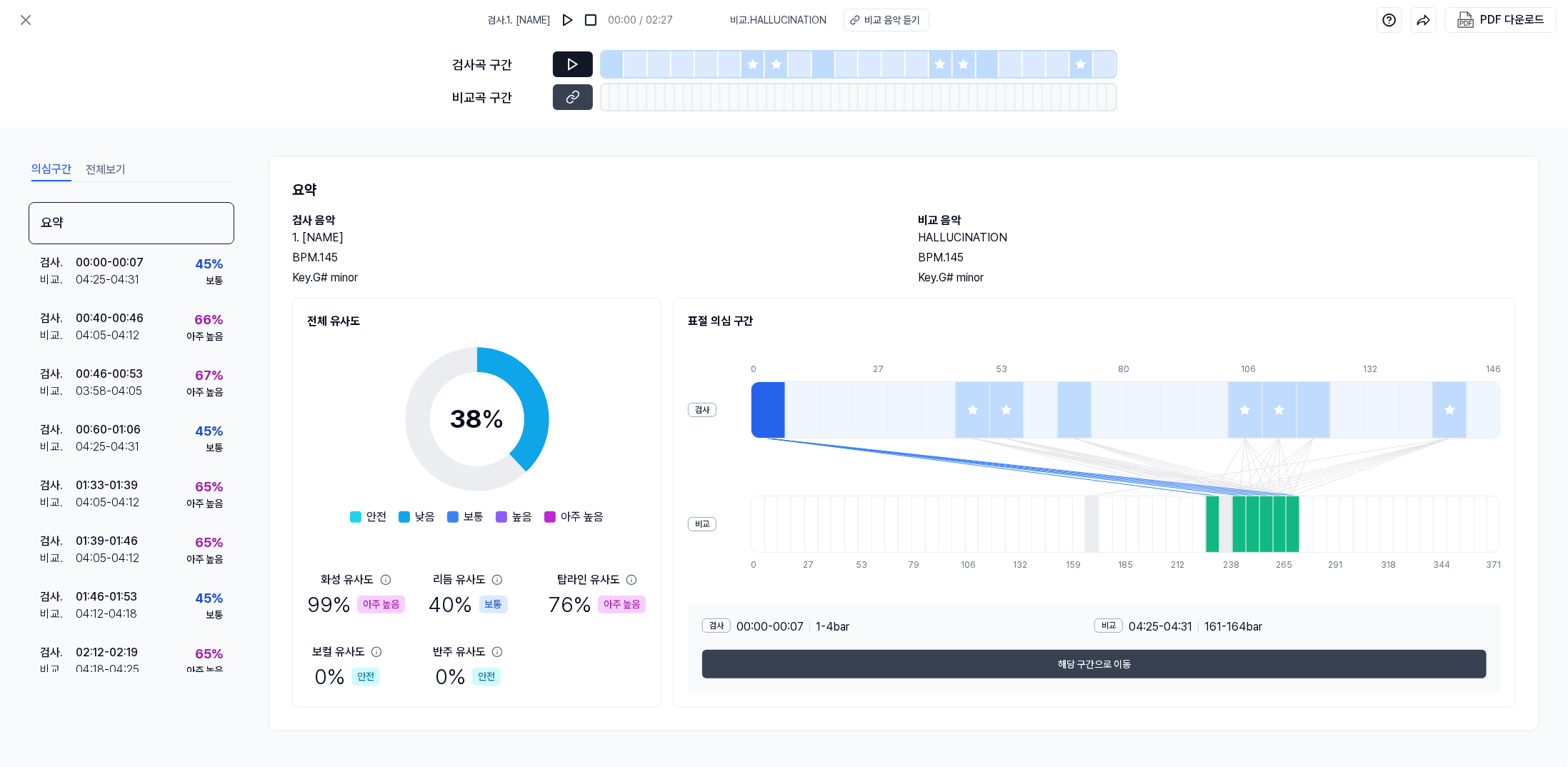 click at bounding box center [573, 64] 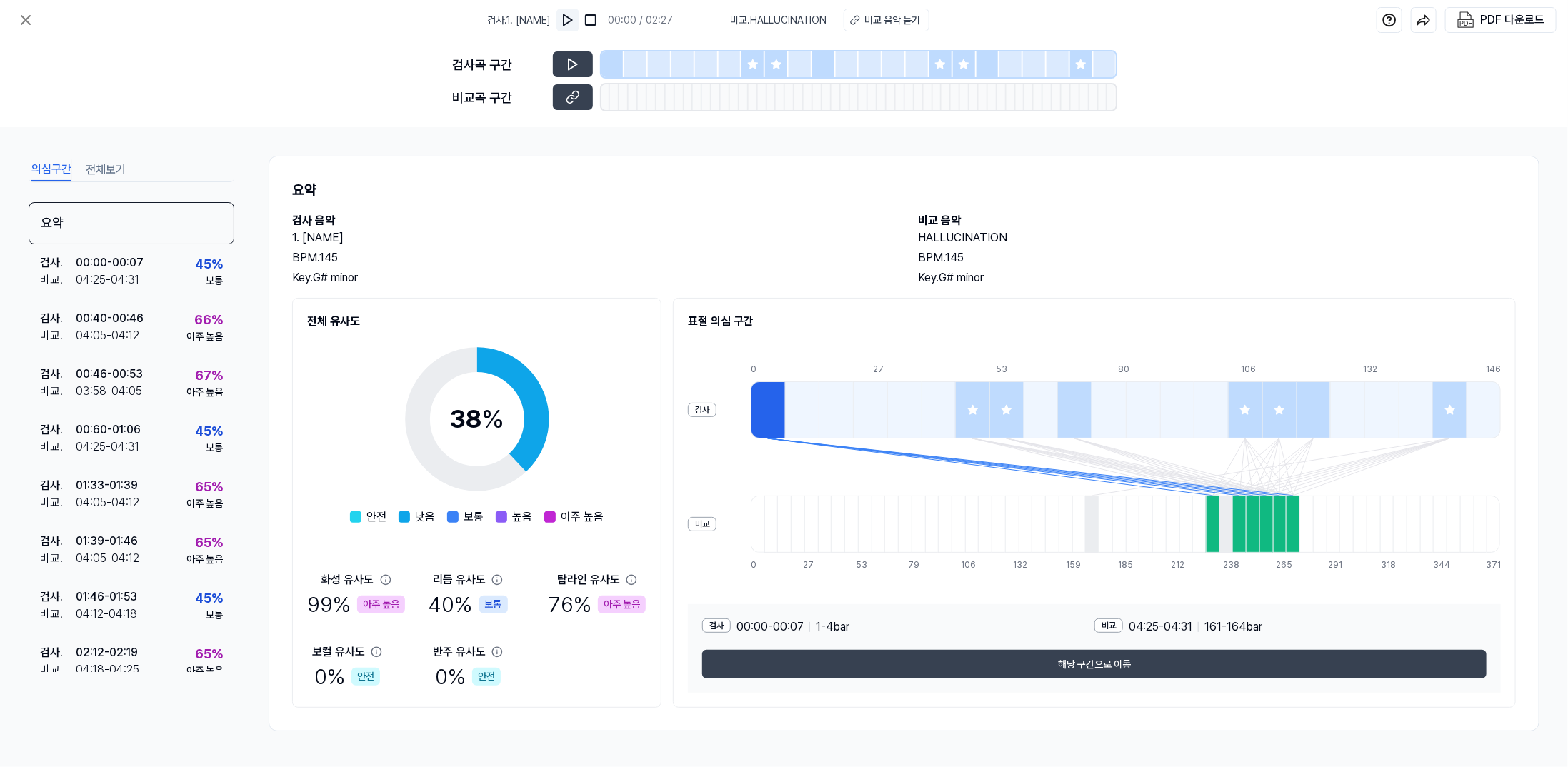 click at bounding box center (568, 20) 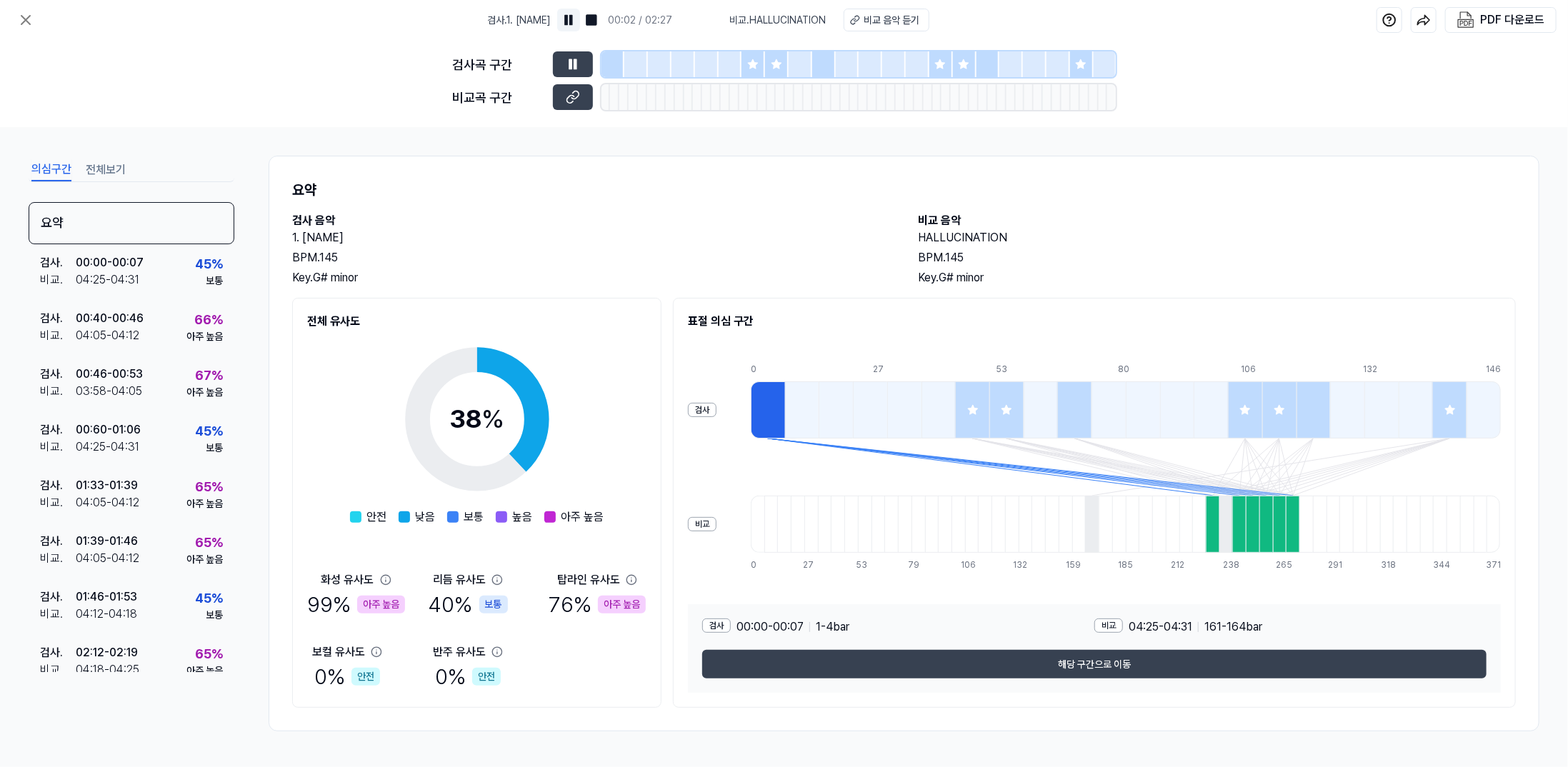 click at bounding box center (569, 20) 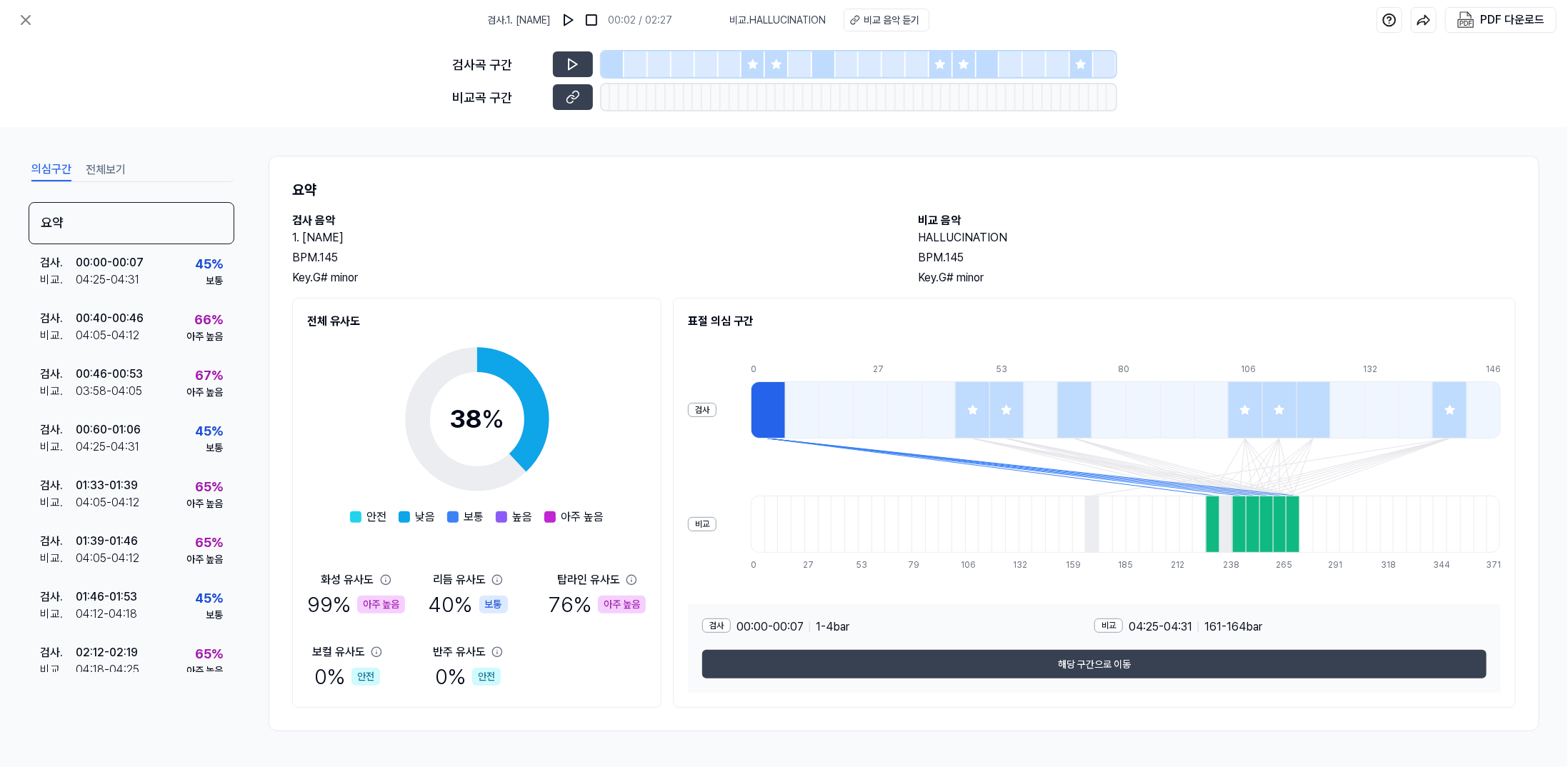 click at bounding box center [1212, 524] 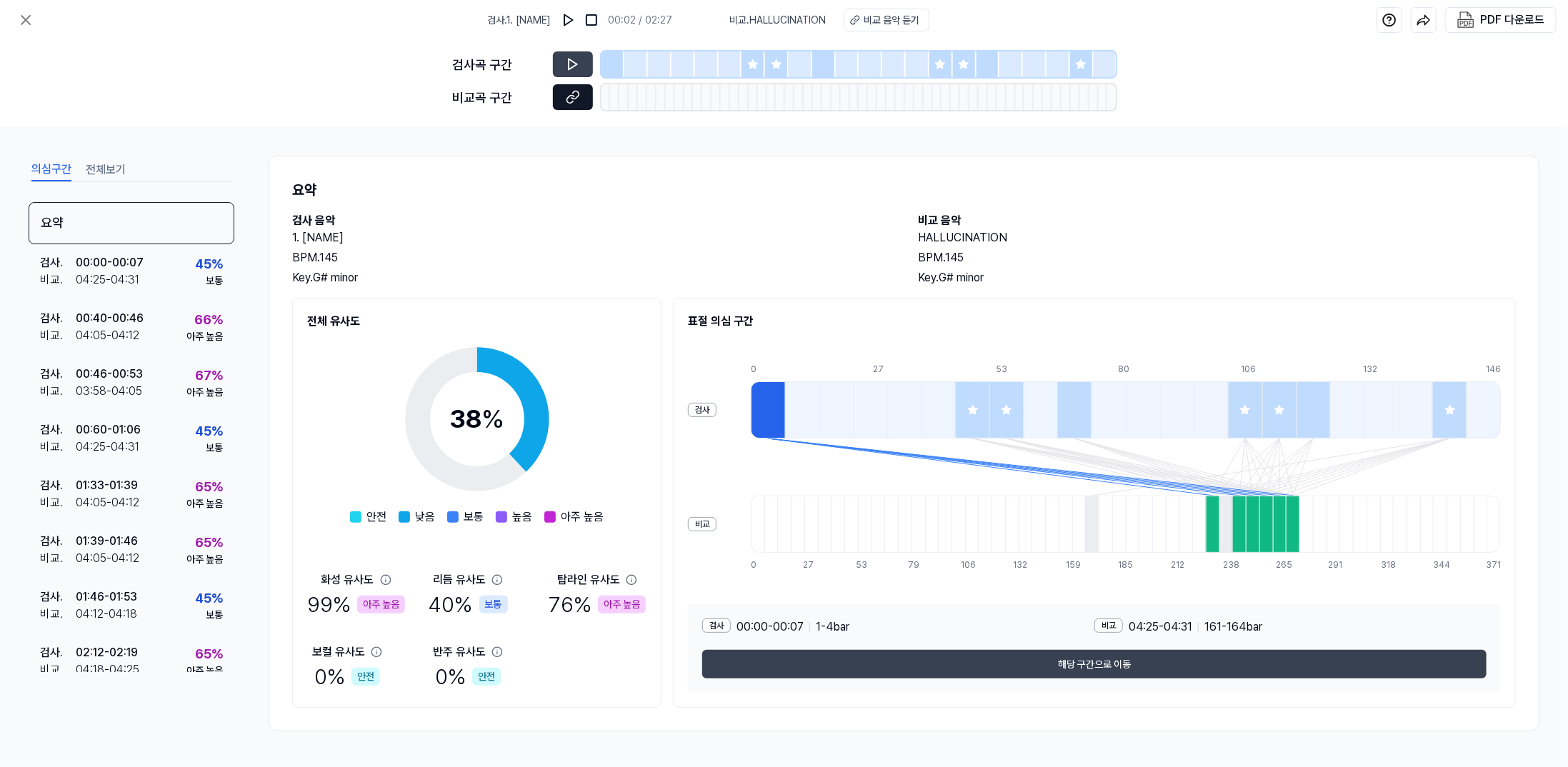click 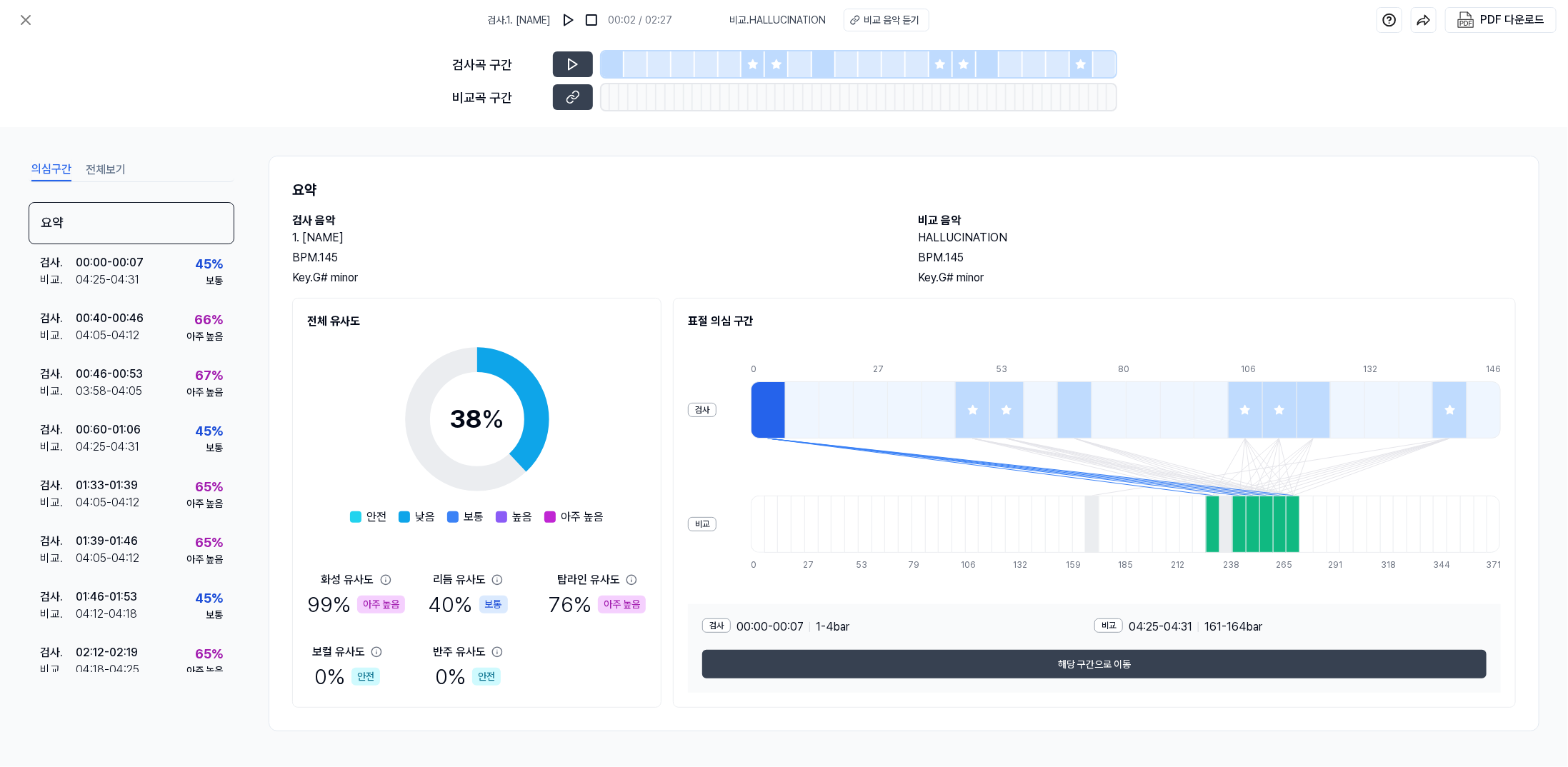 click 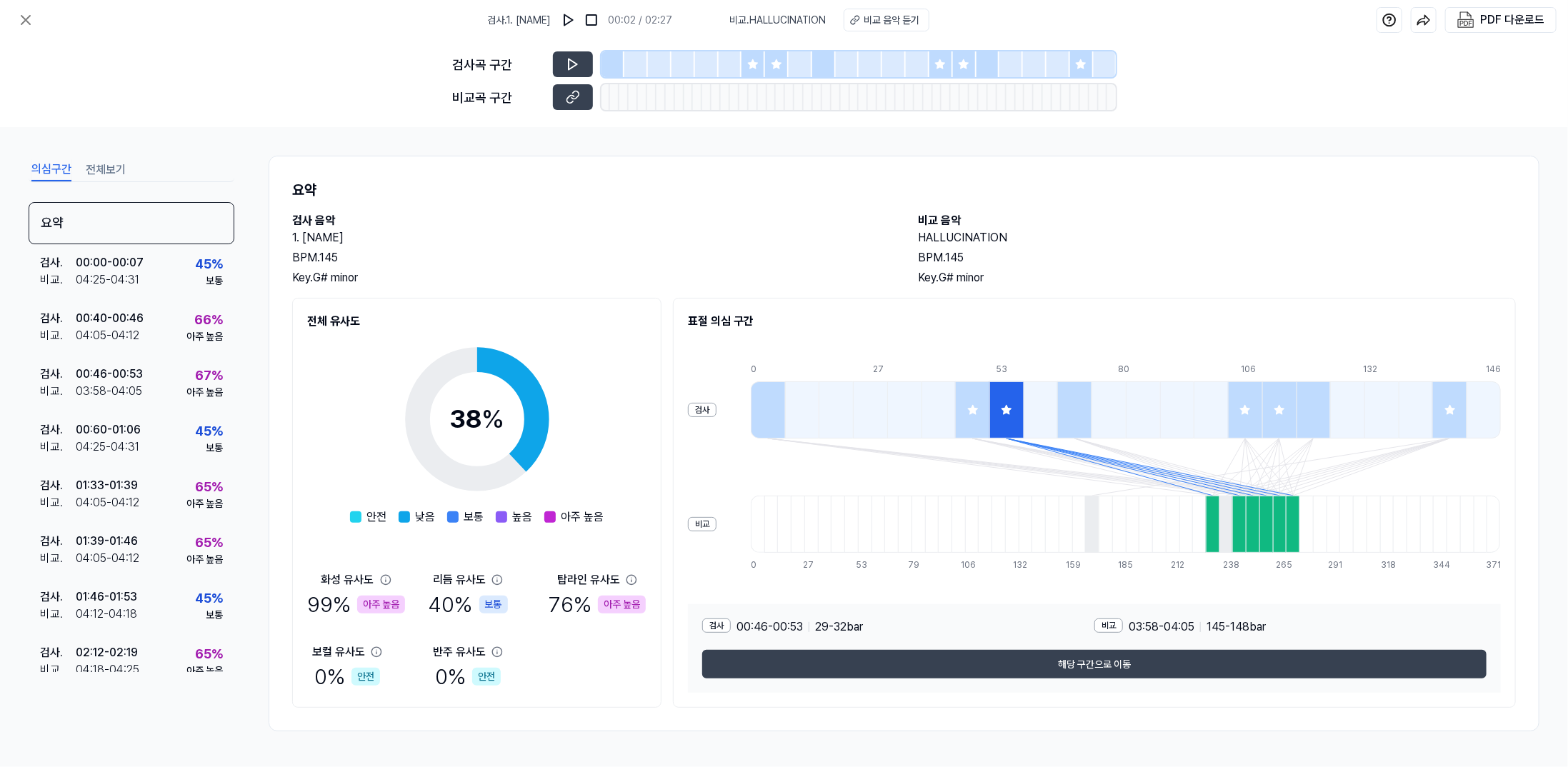 click at bounding box center (972, 410) 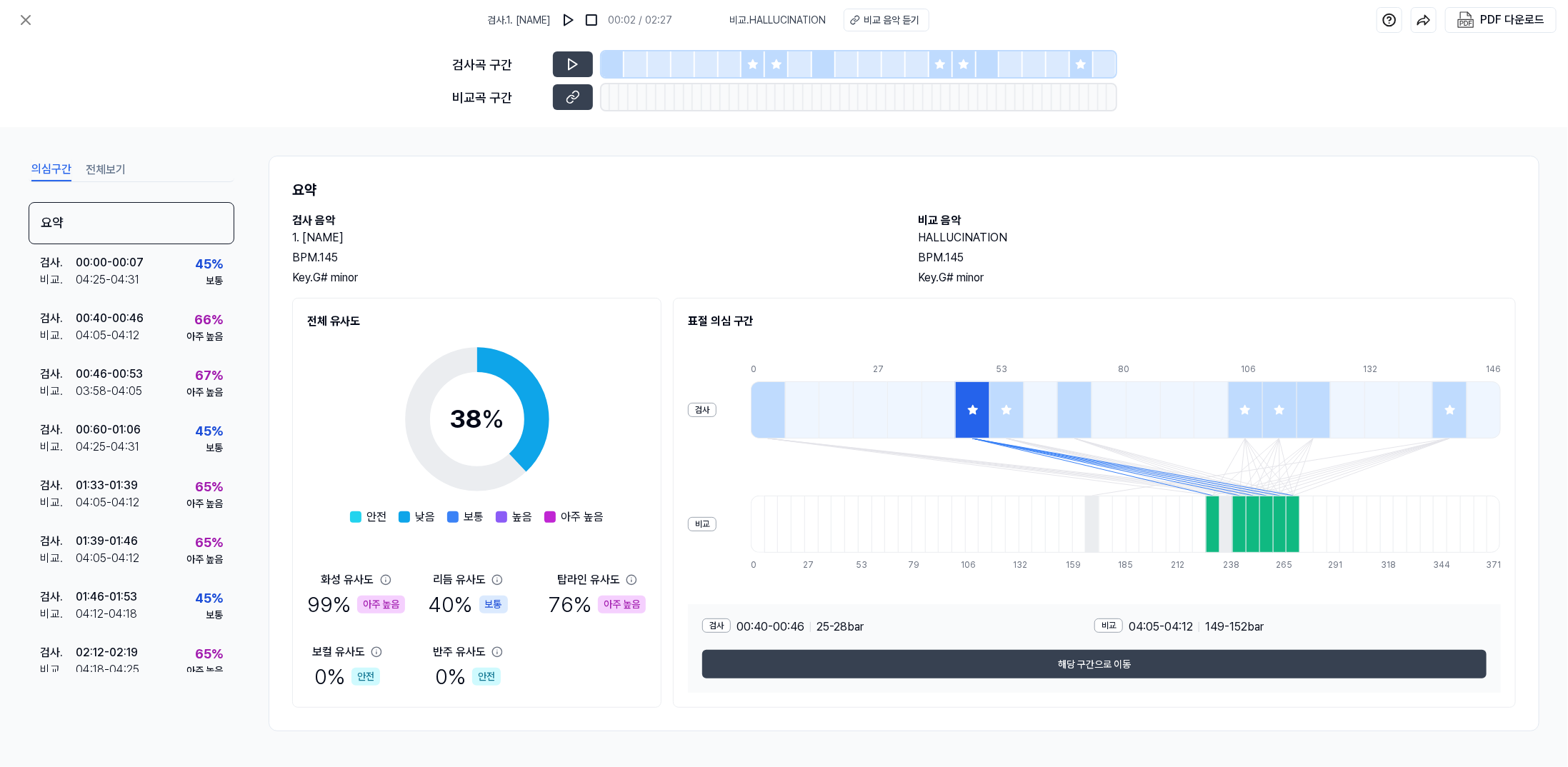 click at bounding box center [1239, 524] 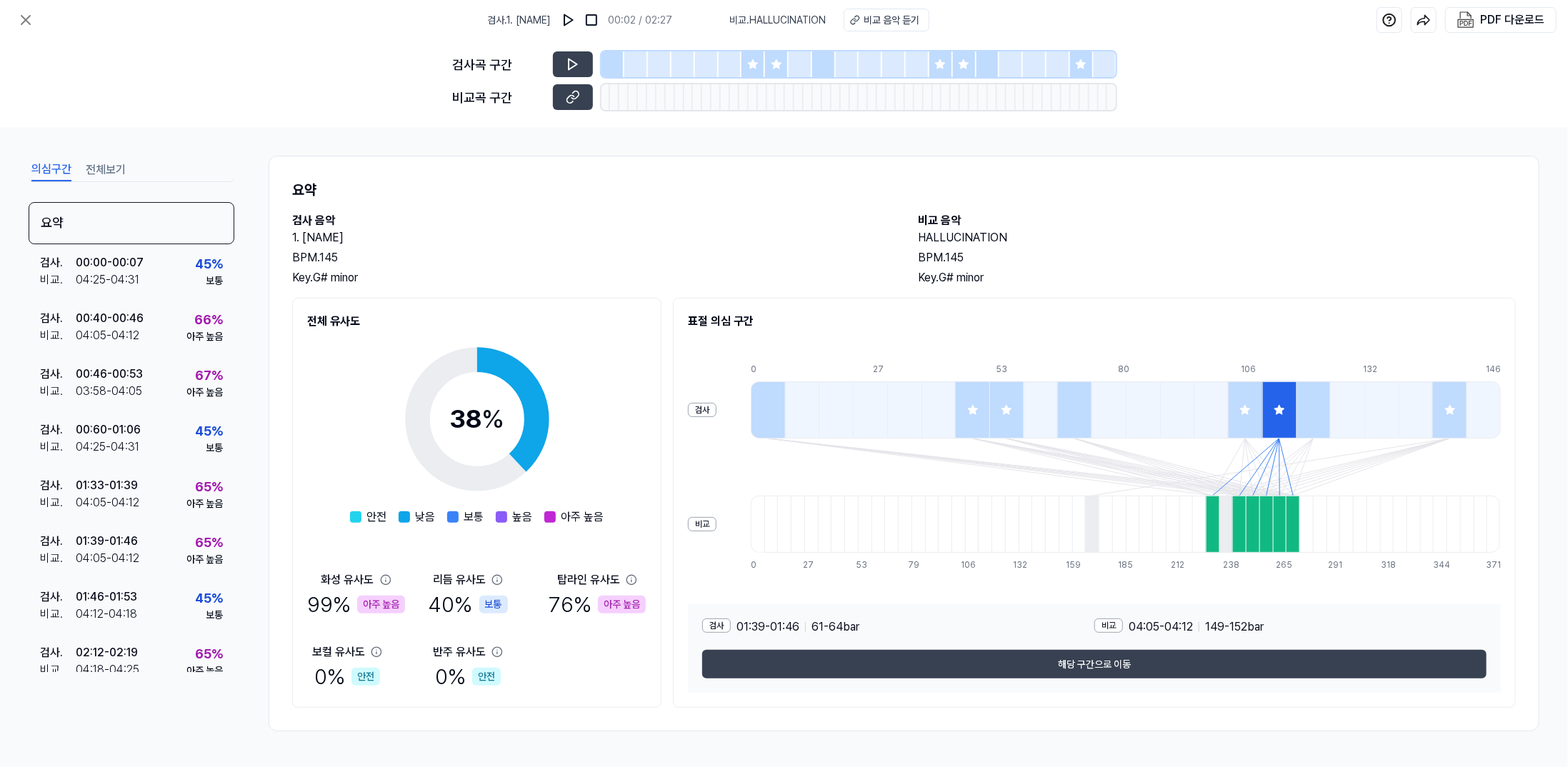 click at bounding box center [1314, 410] 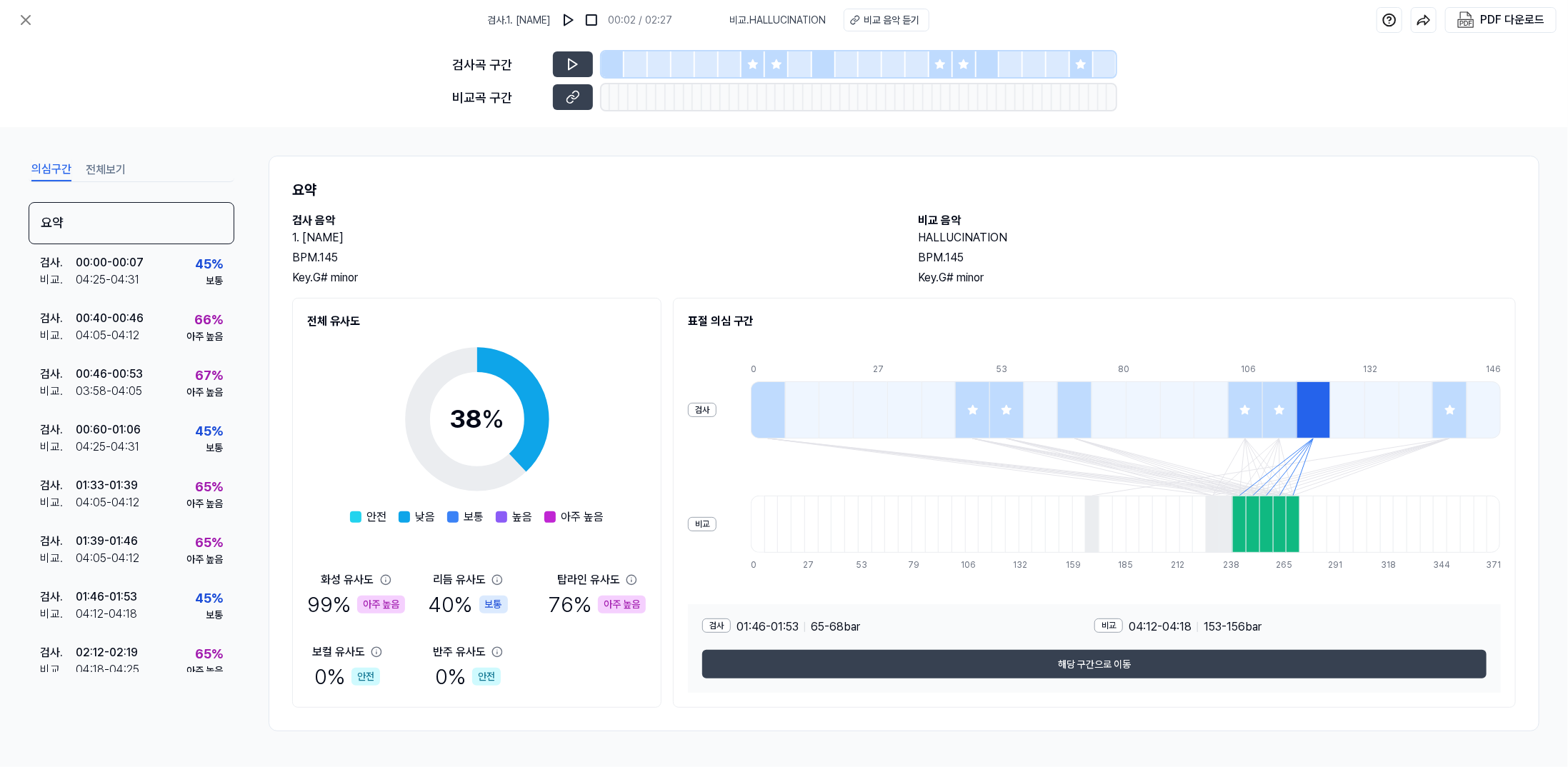 click at bounding box center [972, 410] 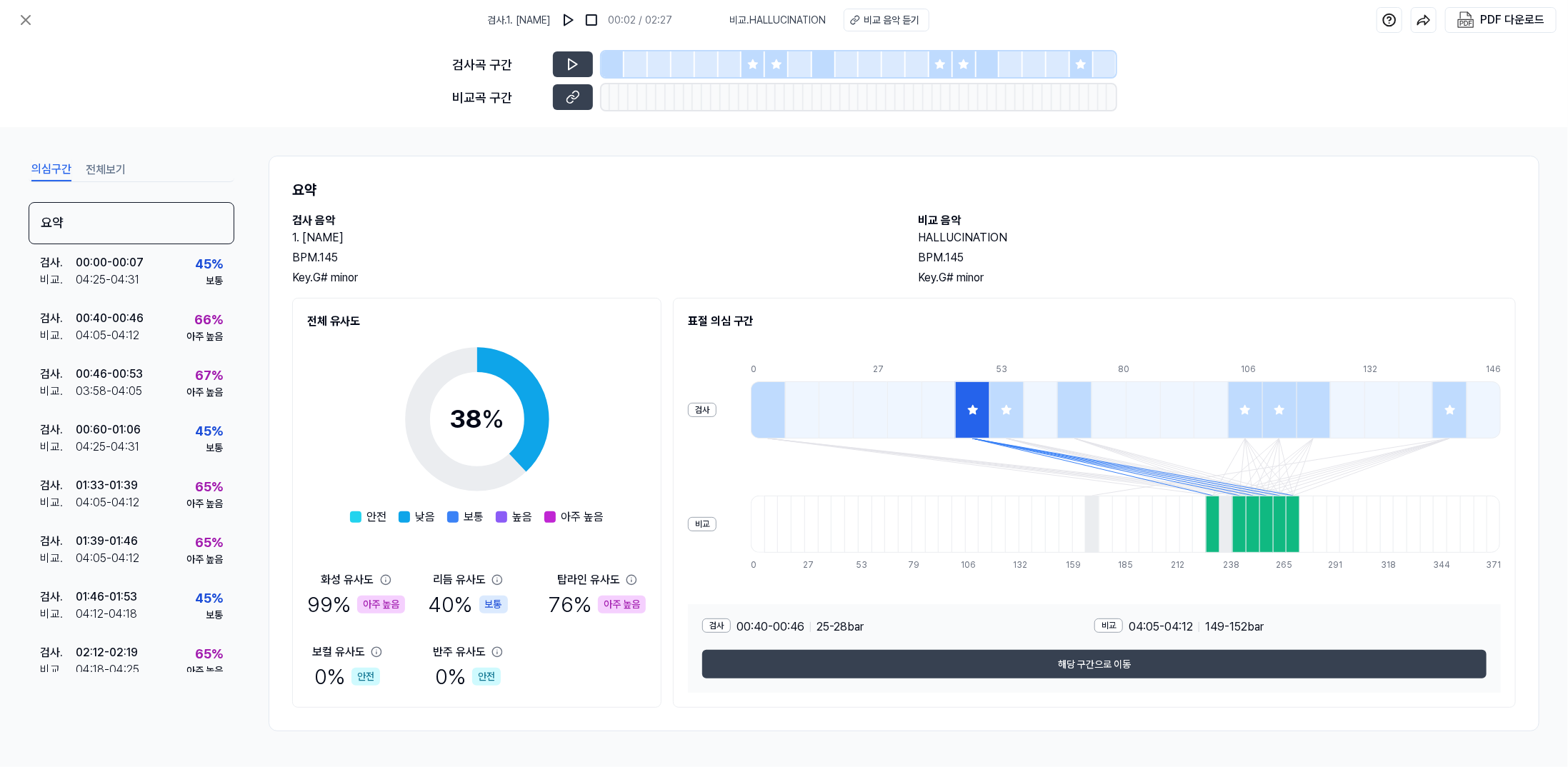 click on "비교" at bounding box center [702, 524] 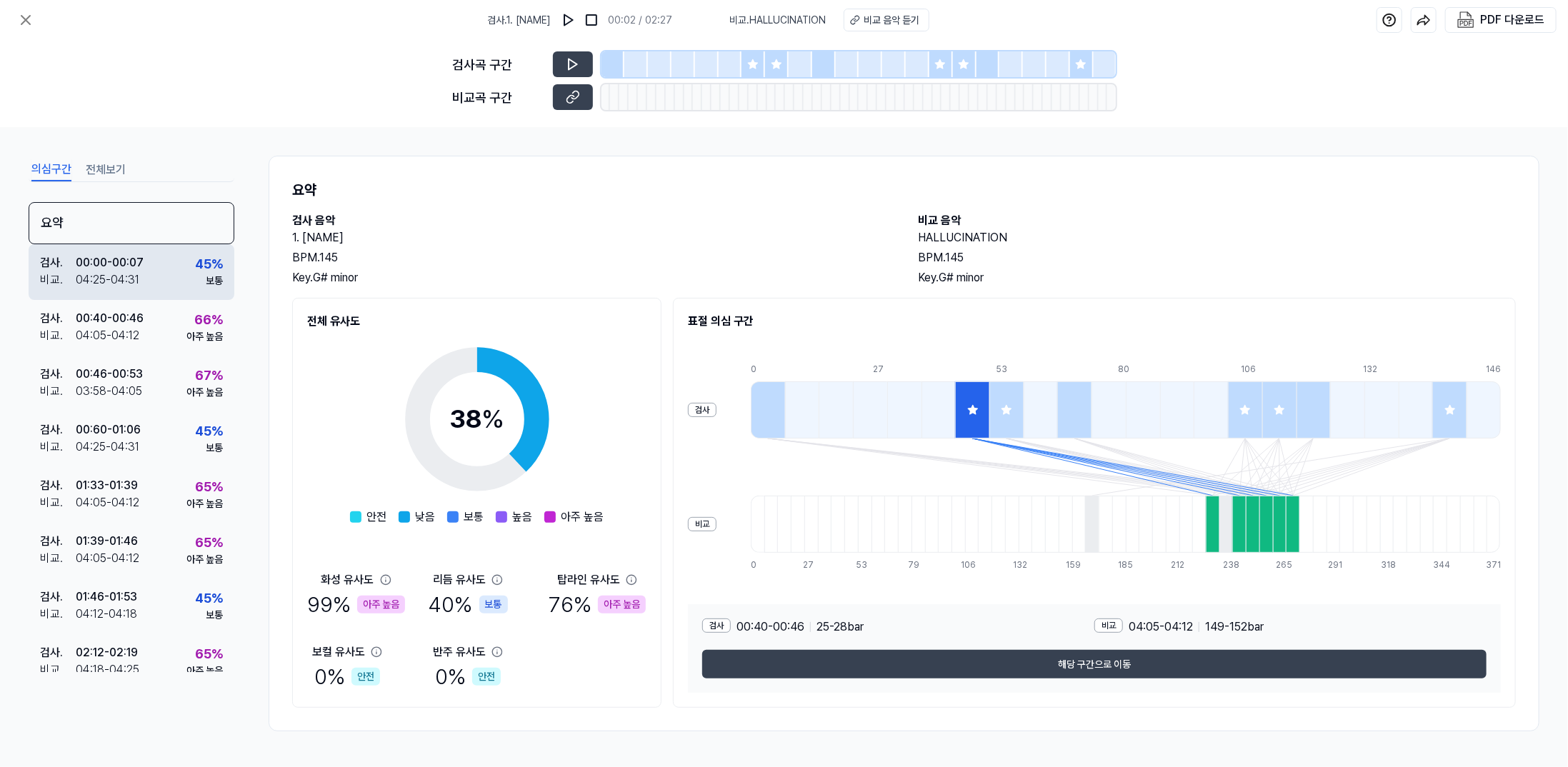 click on "검사 . 00:00 - 00:07 비교 . 04:25 - 04:31 45 % 보통" at bounding box center (131, 272) 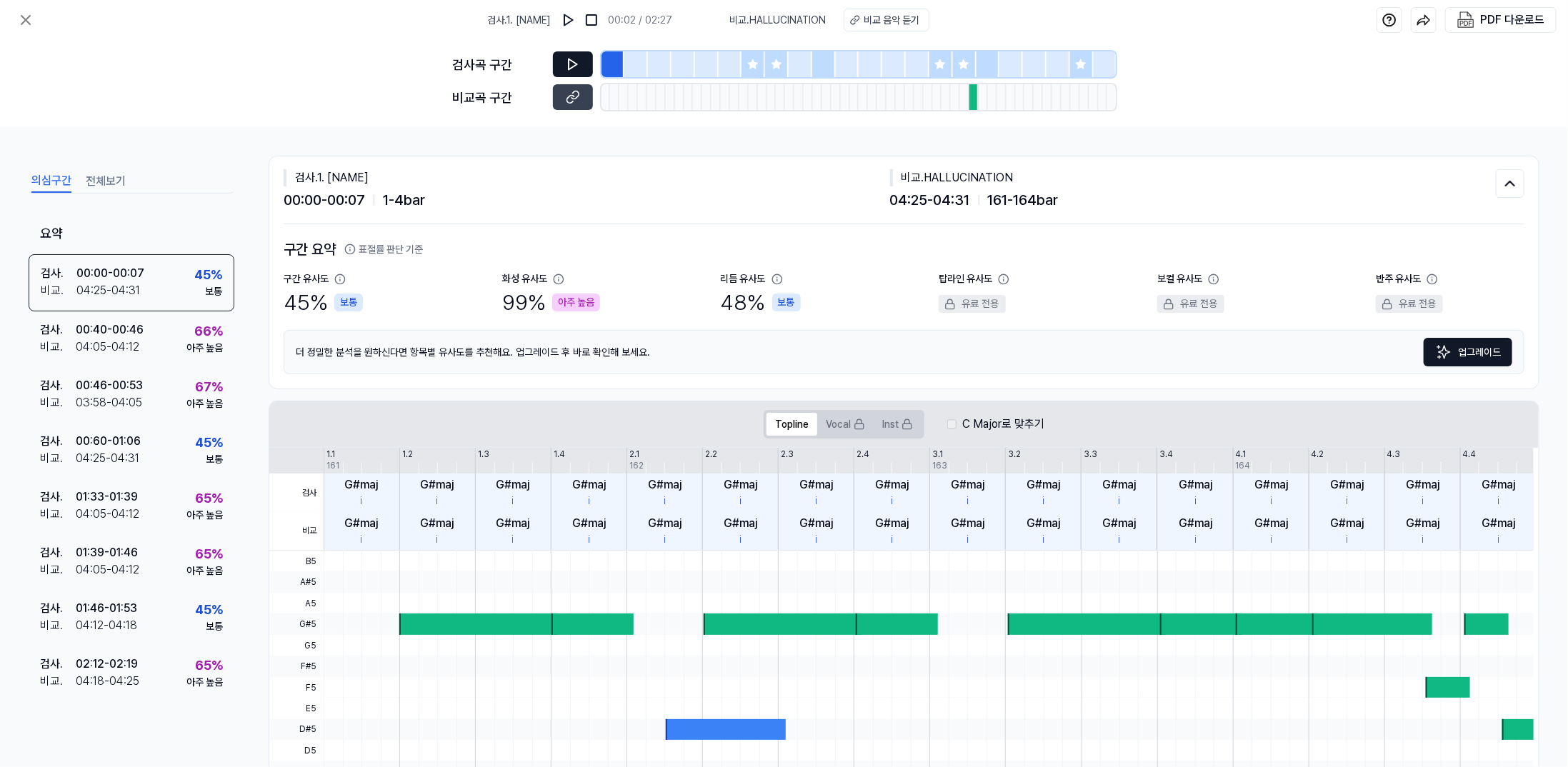 click at bounding box center (573, 64) 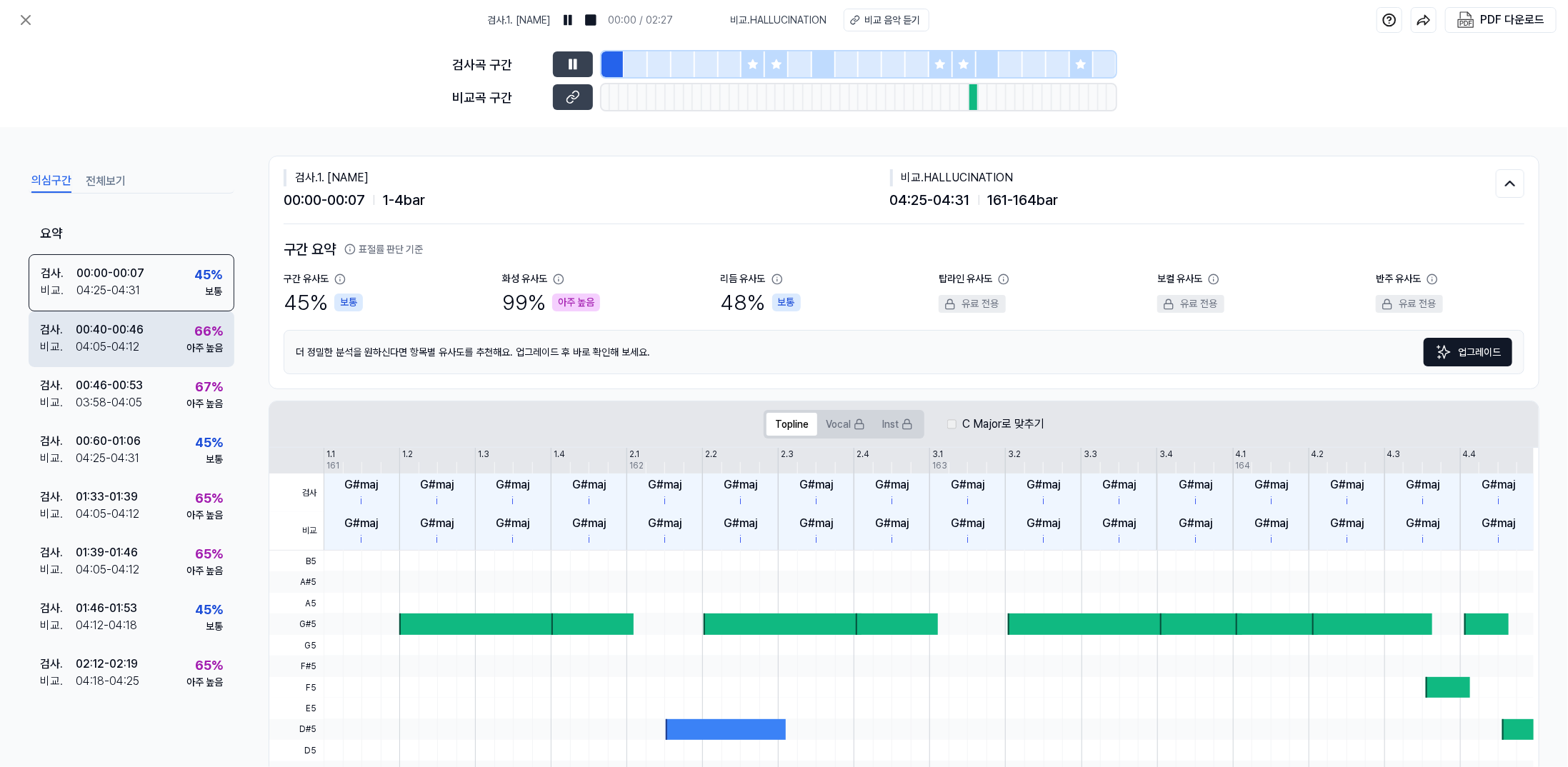 click on "04:05 - 04:12" at bounding box center [107, 347] 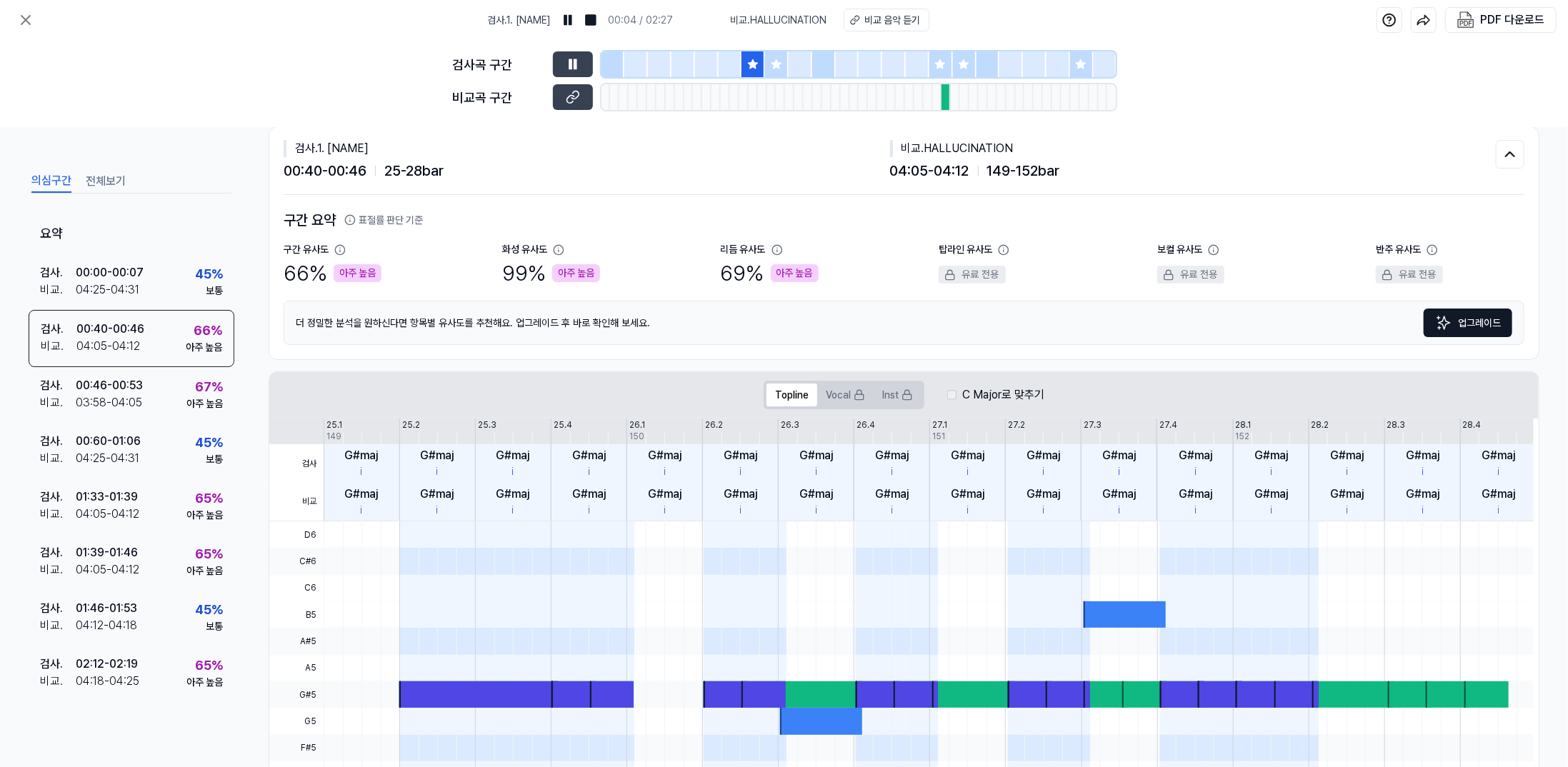 scroll, scrollTop: 0, scrollLeft: 0, axis: both 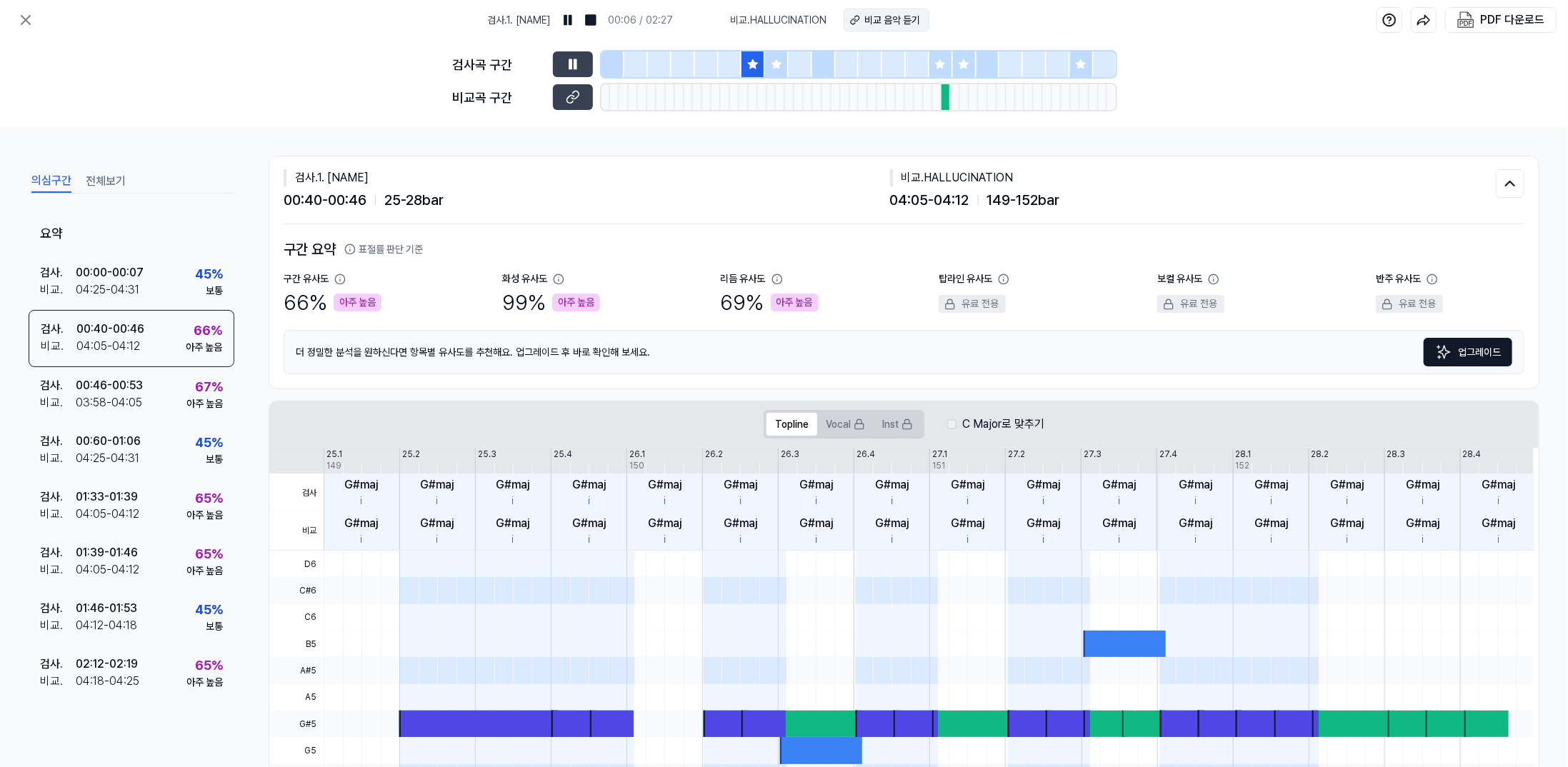 click on "비교 음악 듣기" at bounding box center (892, 20) 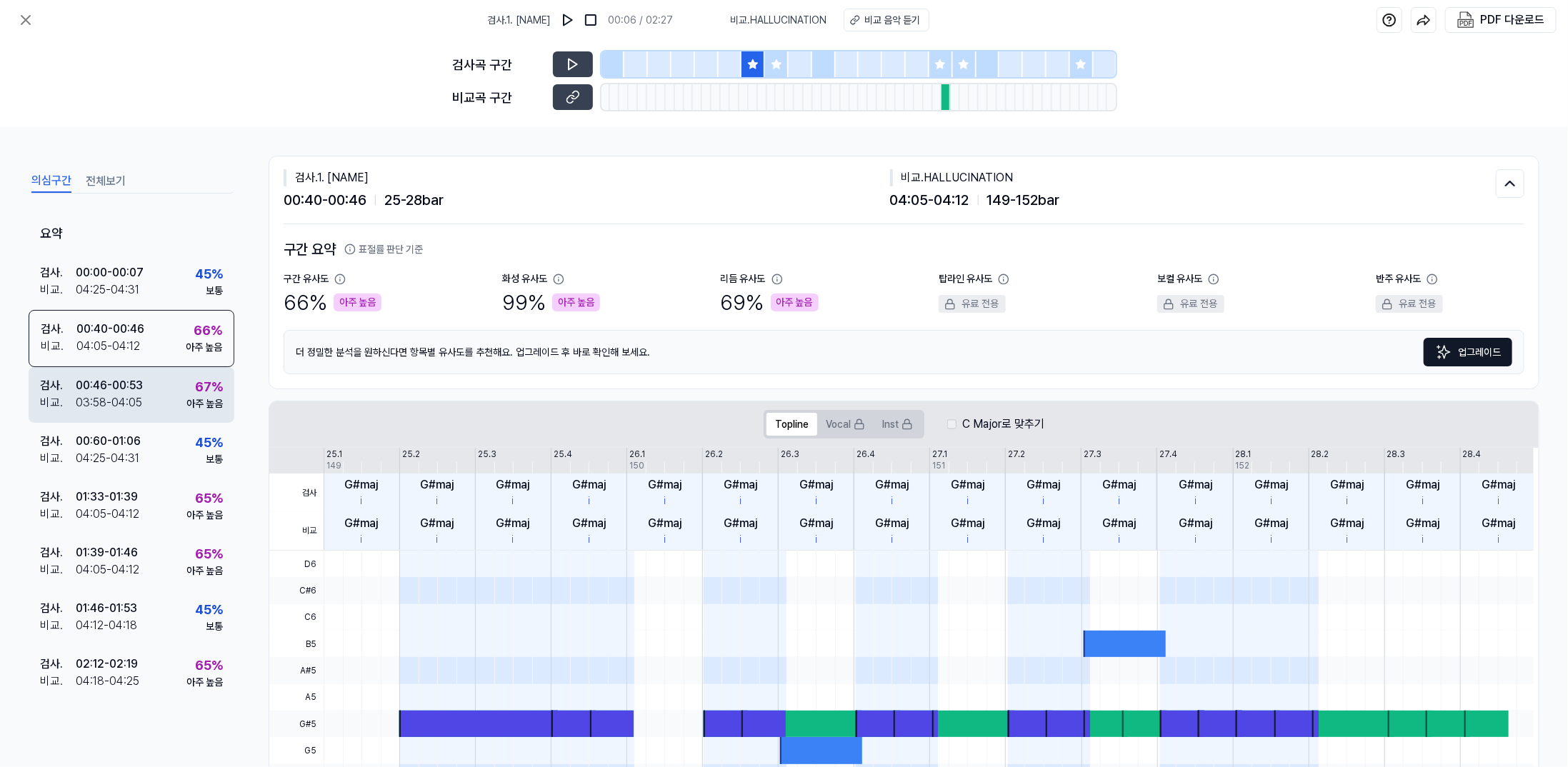 click on "03:58 - 04:05" at bounding box center (109, 403) 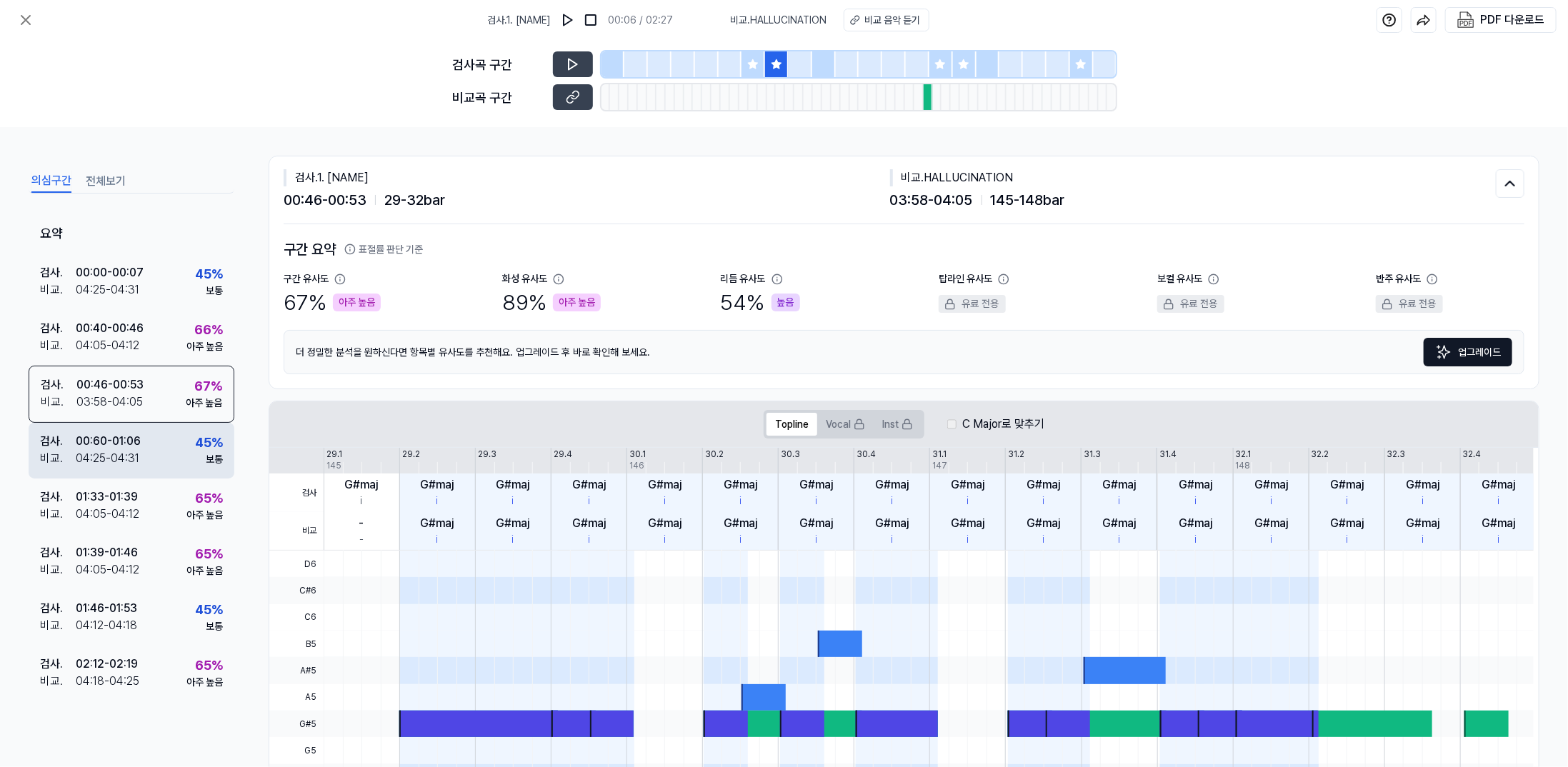 click on "00:60 - 01:06" at bounding box center [108, 441] 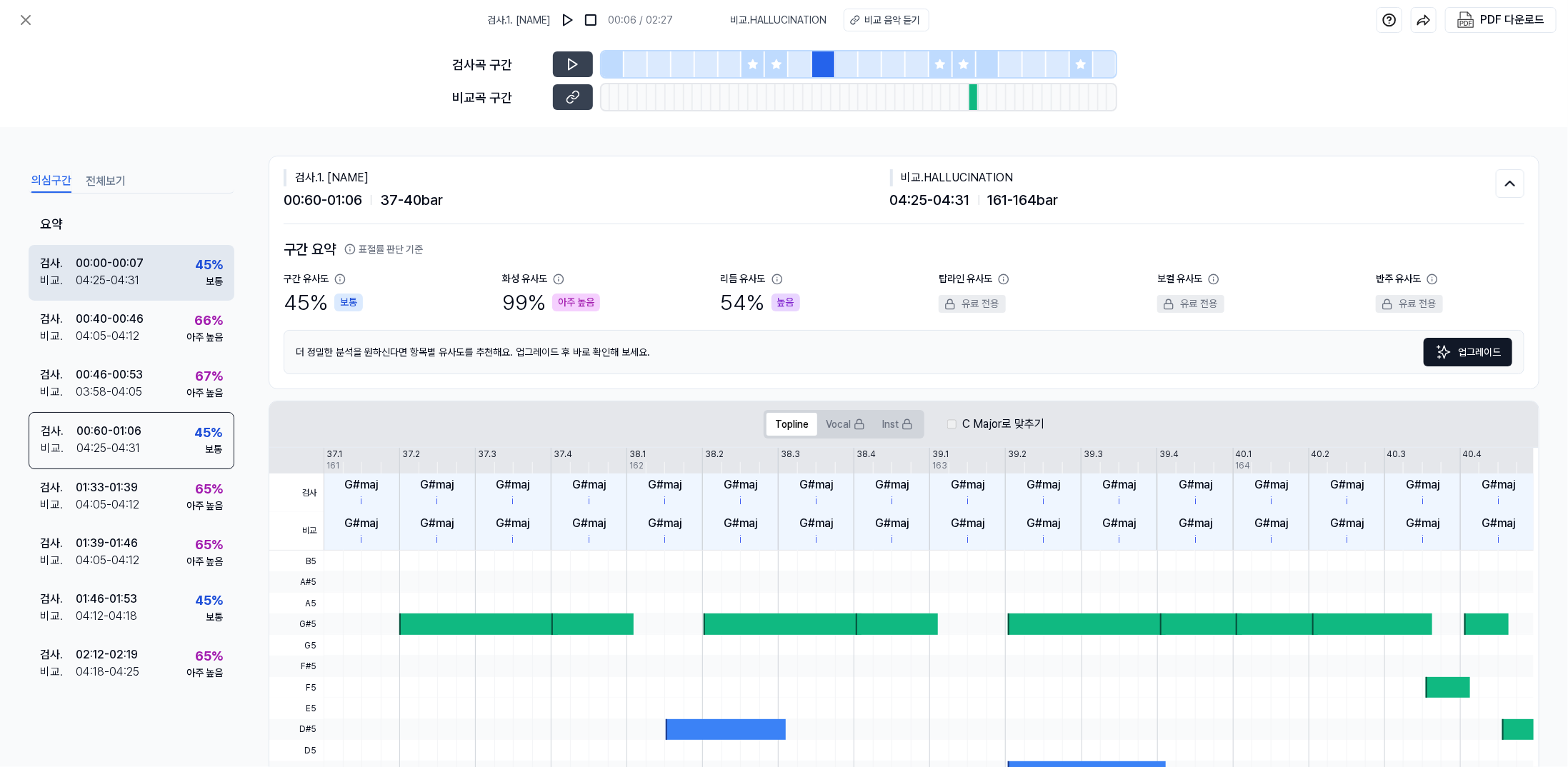 scroll, scrollTop: 0, scrollLeft: 0, axis: both 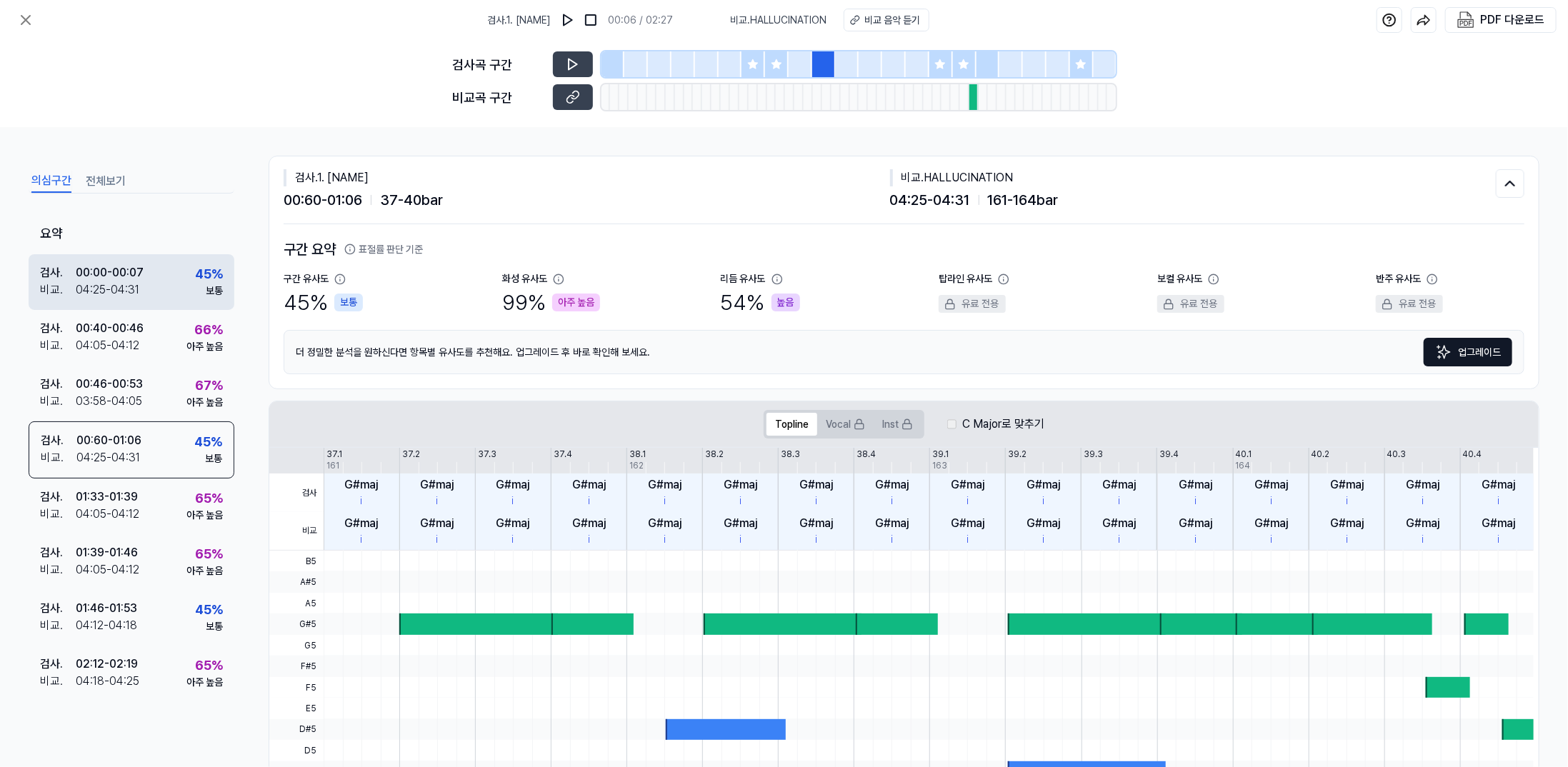 click on "04:25 - 04:31" at bounding box center [107, 290] 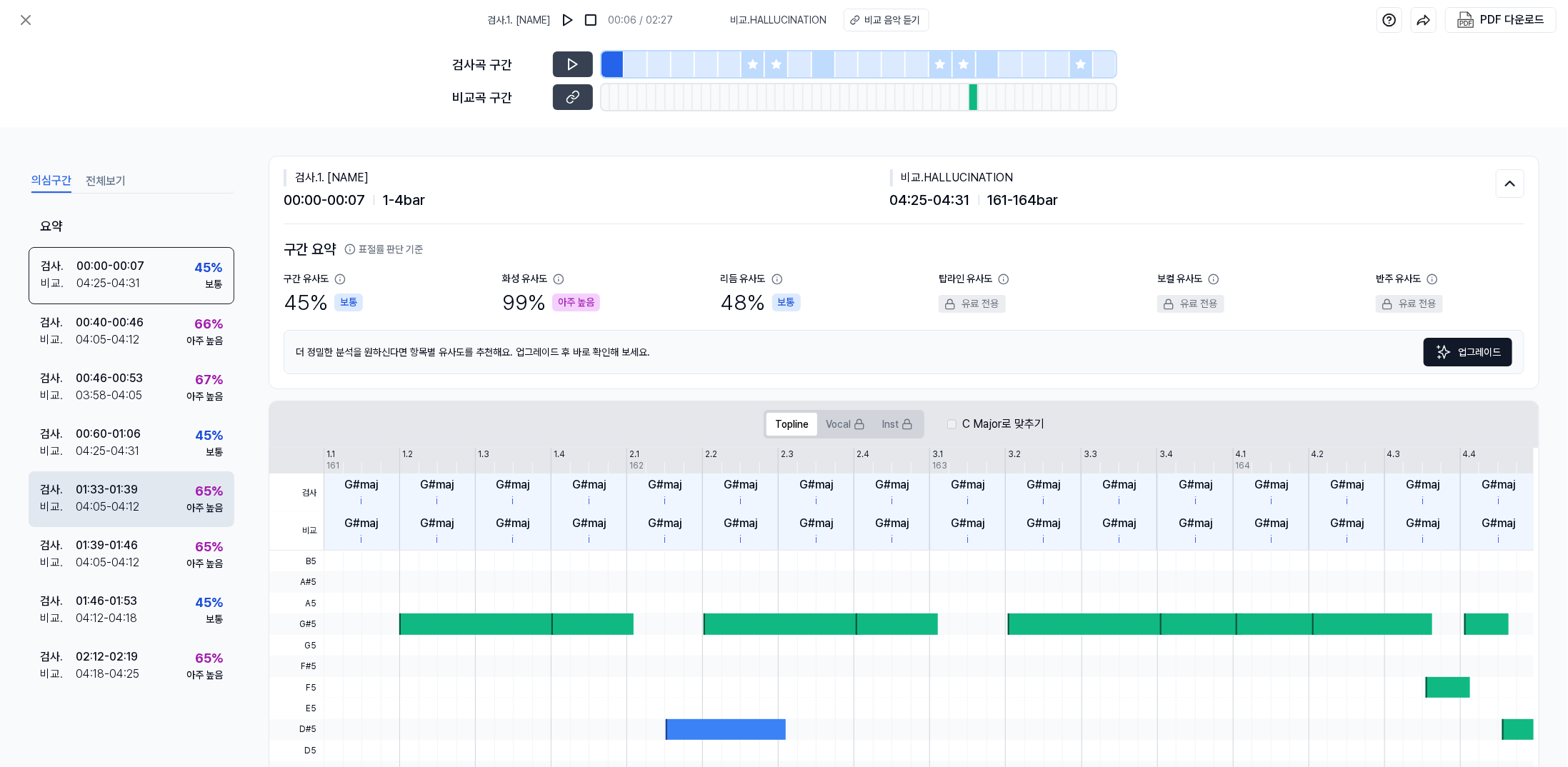scroll, scrollTop: 9, scrollLeft: 0, axis: vertical 